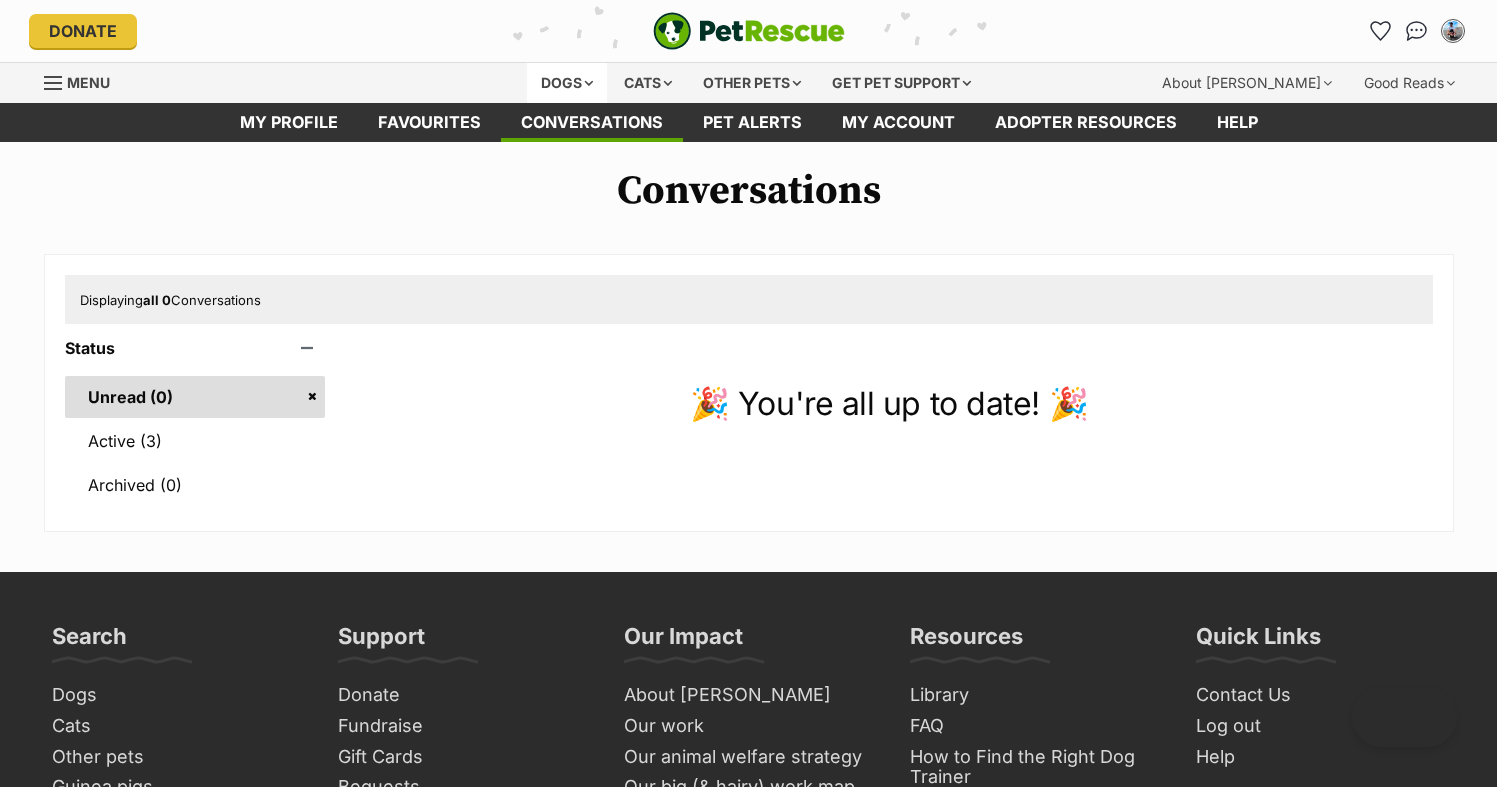 scroll, scrollTop: 0, scrollLeft: 0, axis: both 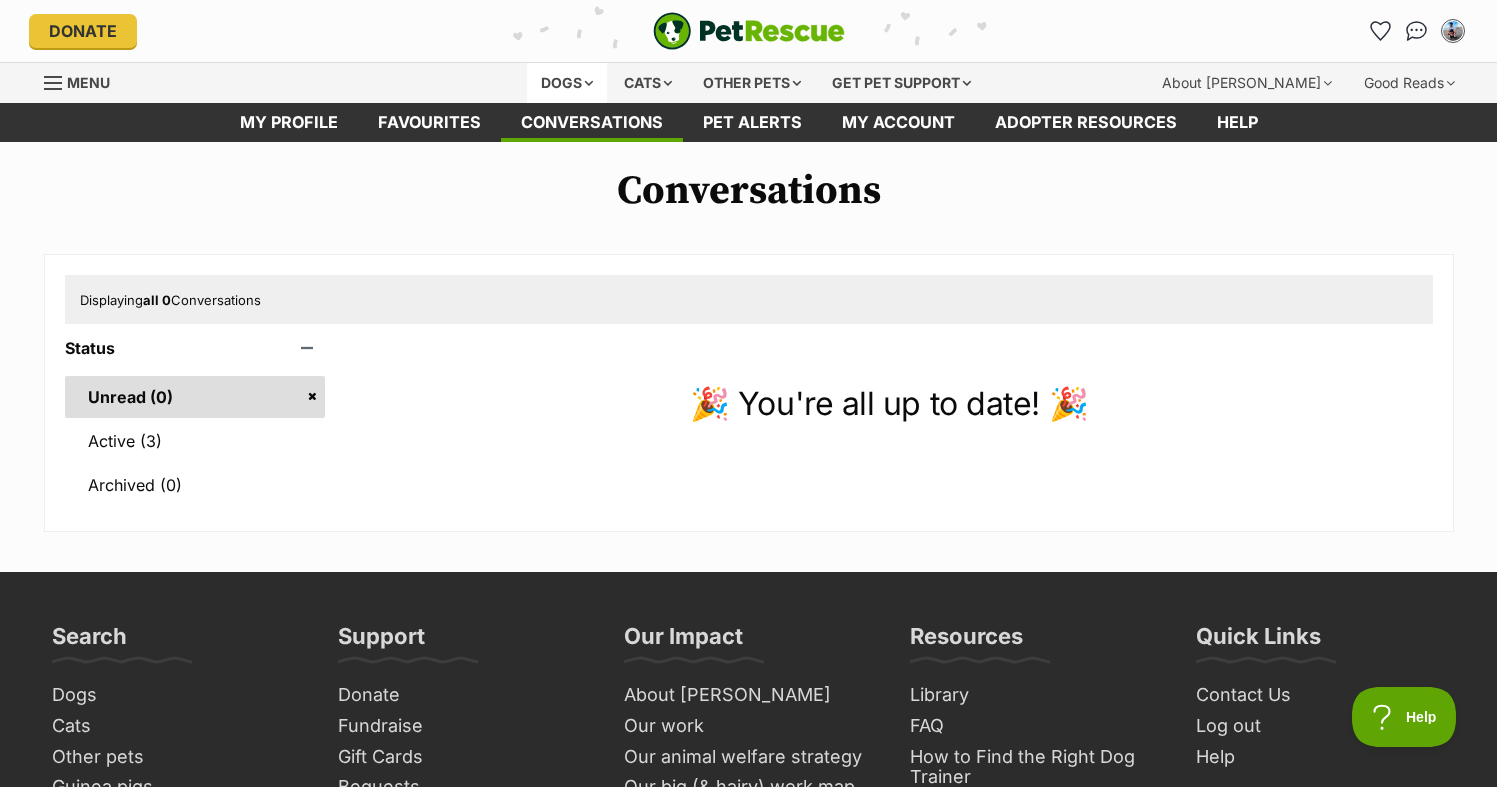 drag, startPoint x: 0, startPoint y: 0, endPoint x: 560, endPoint y: 87, distance: 566.7177 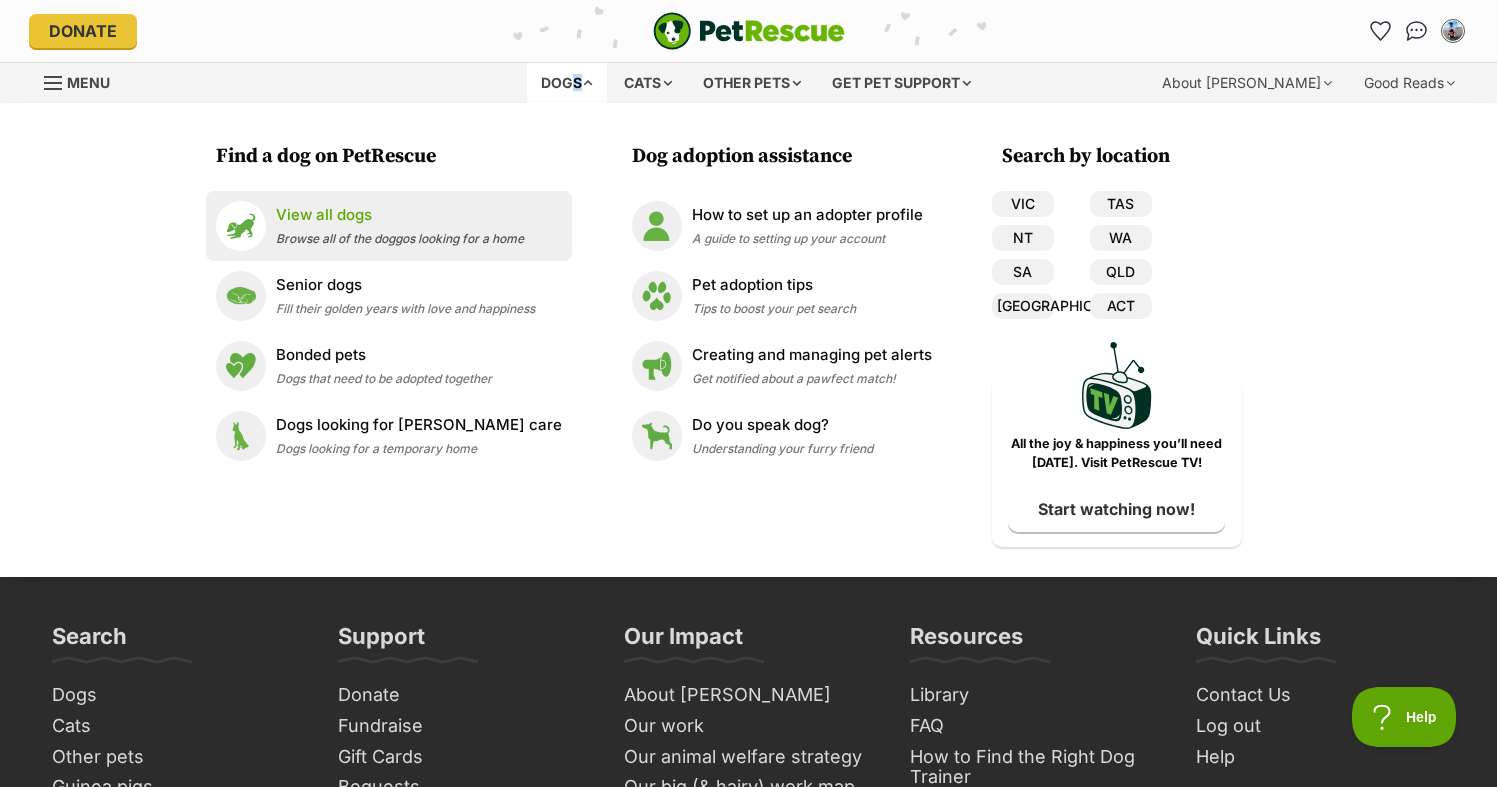 click on "Browse all of the doggos looking for a home" at bounding box center (400, 238) 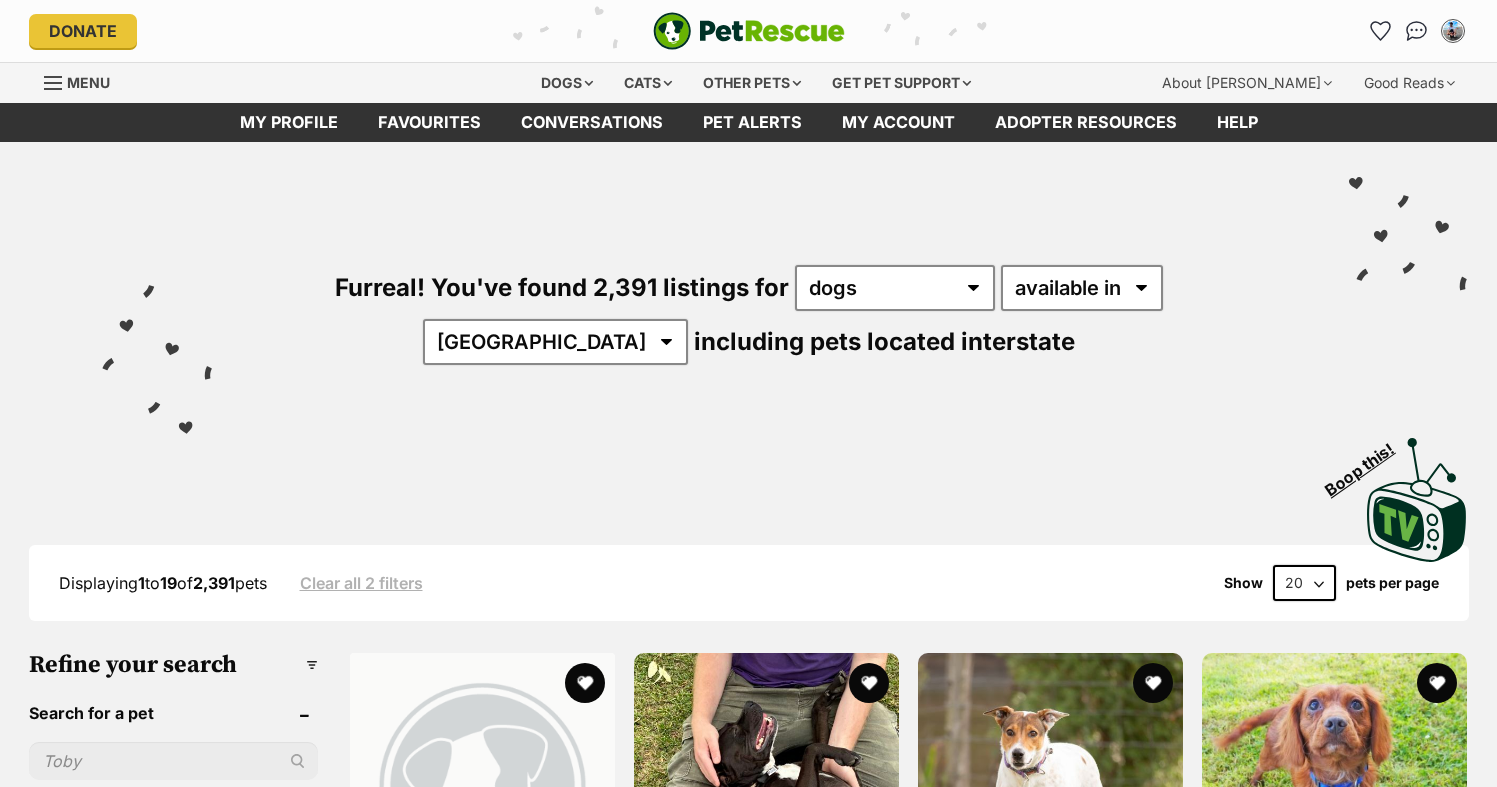 scroll, scrollTop: 0, scrollLeft: 0, axis: both 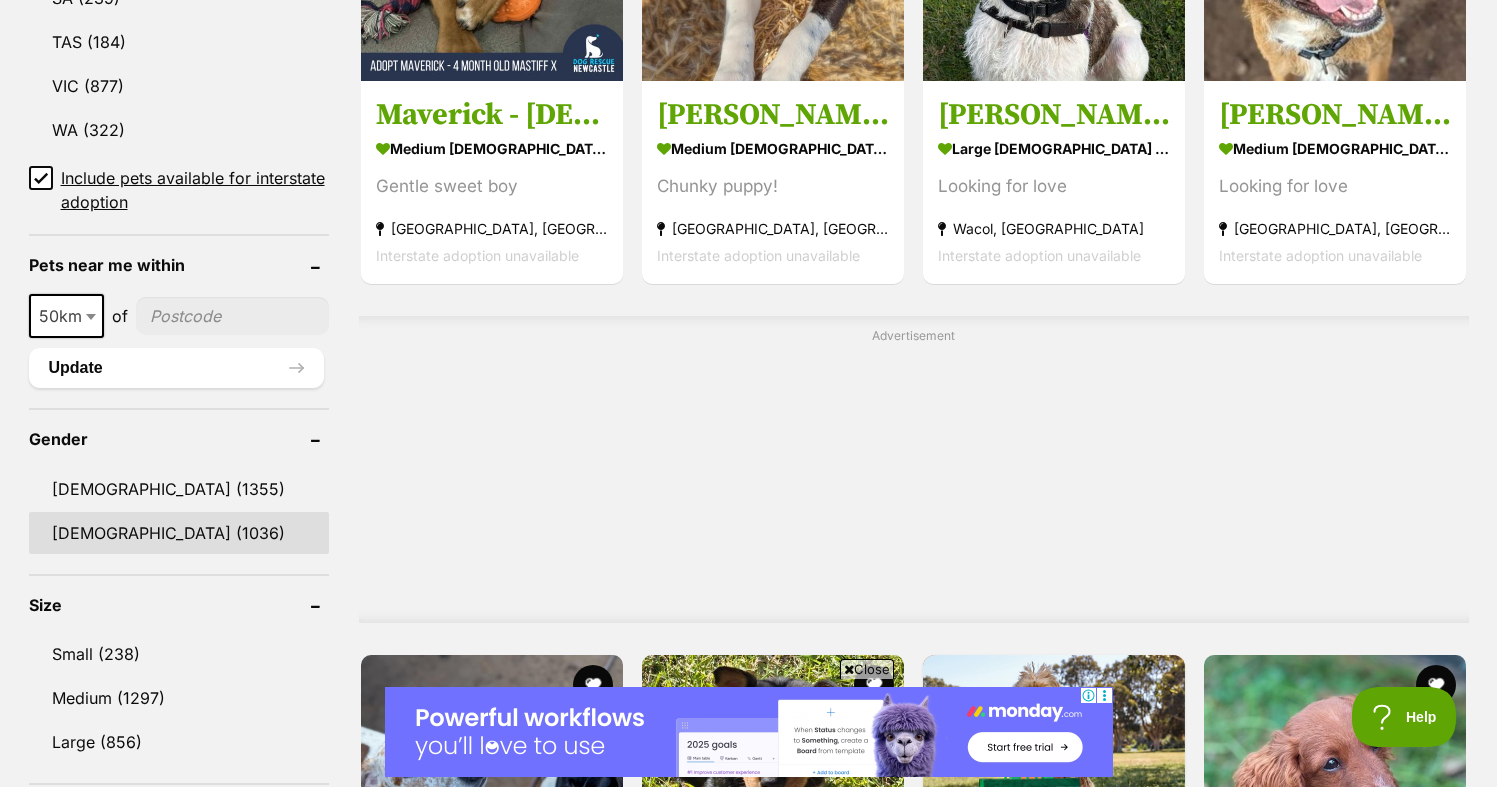 click on "Female (1036)" at bounding box center [179, 533] 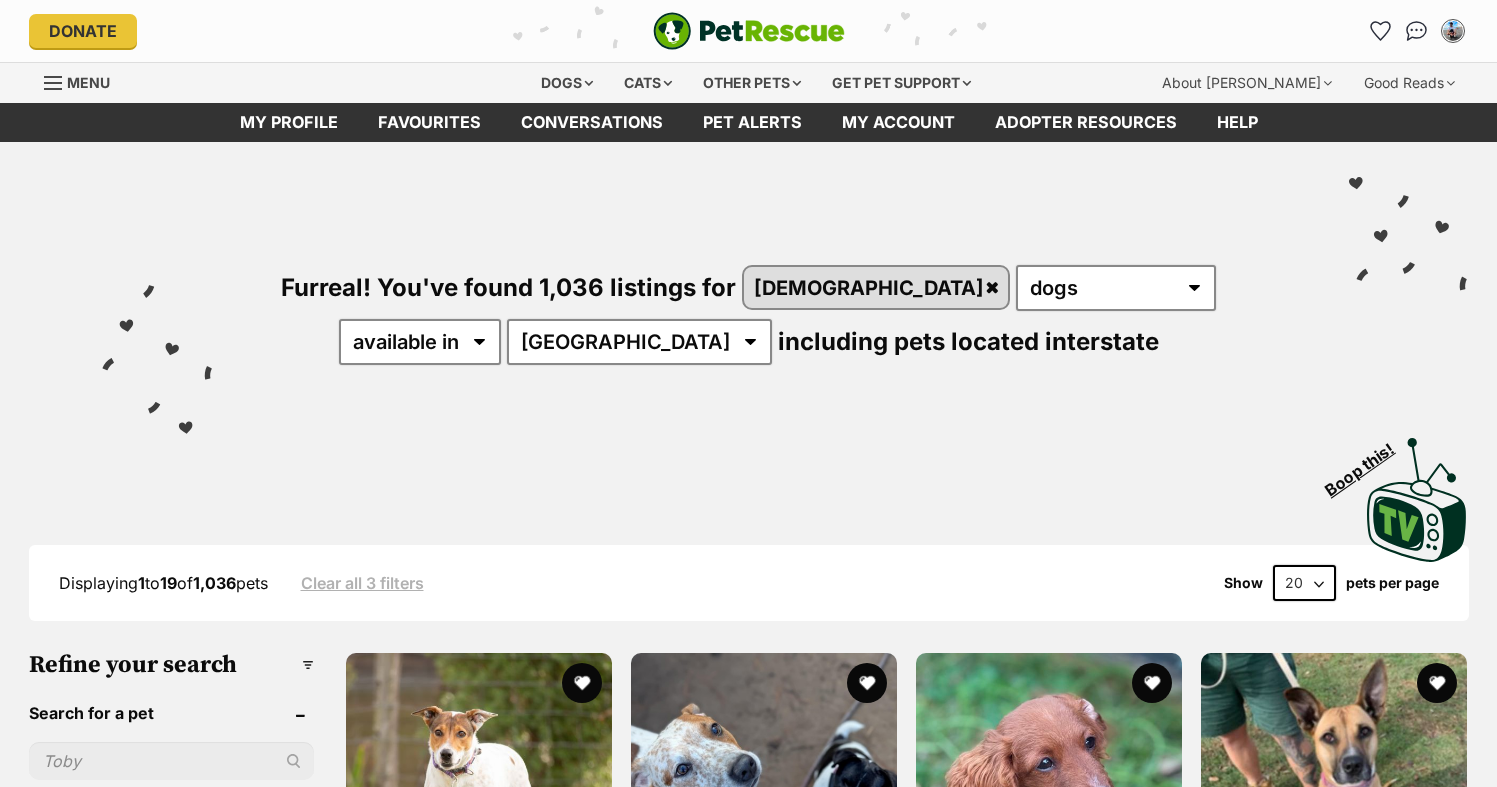 scroll, scrollTop: 0, scrollLeft: 0, axis: both 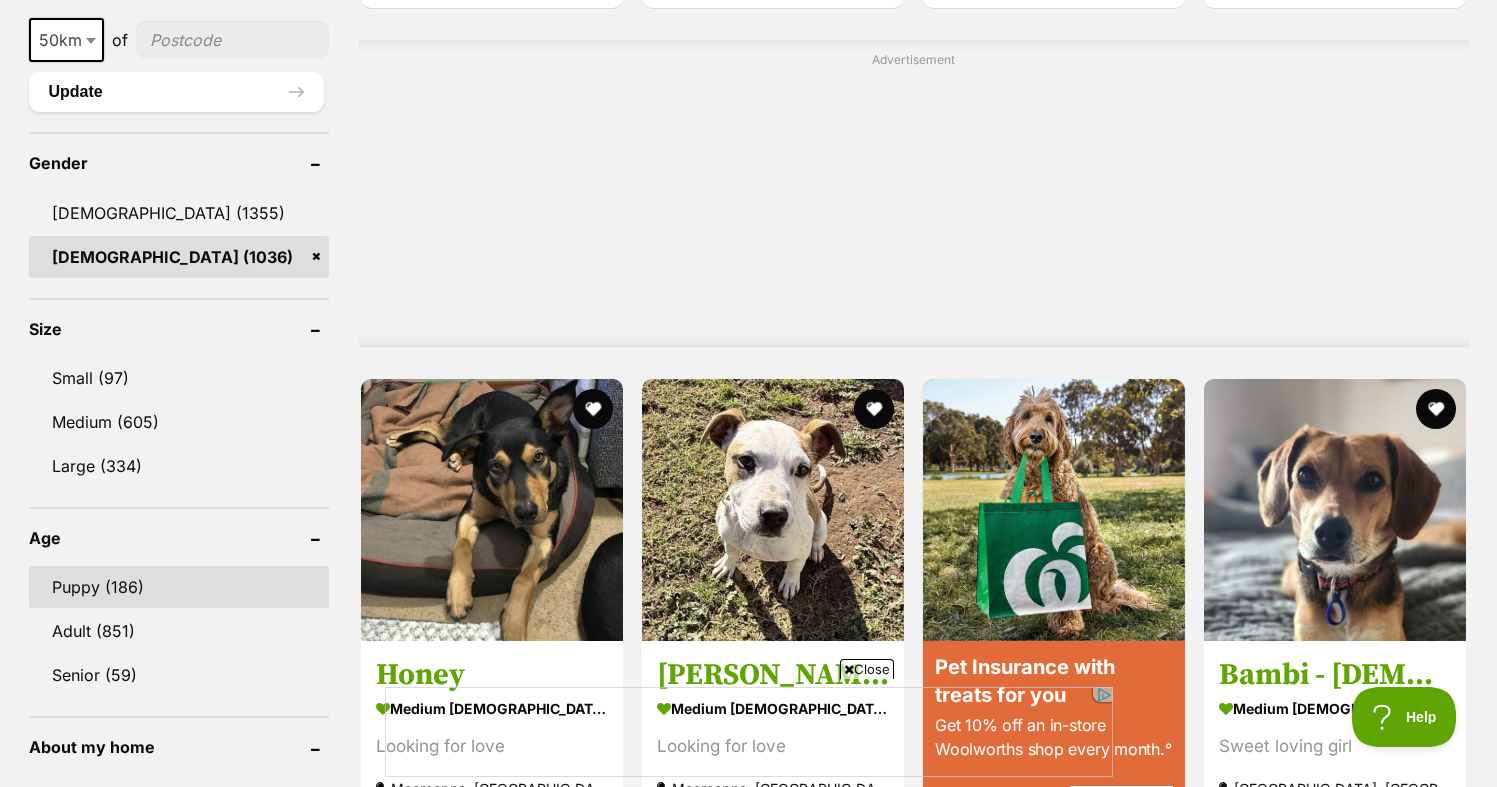 click on "Puppy (186)" at bounding box center (179, 587) 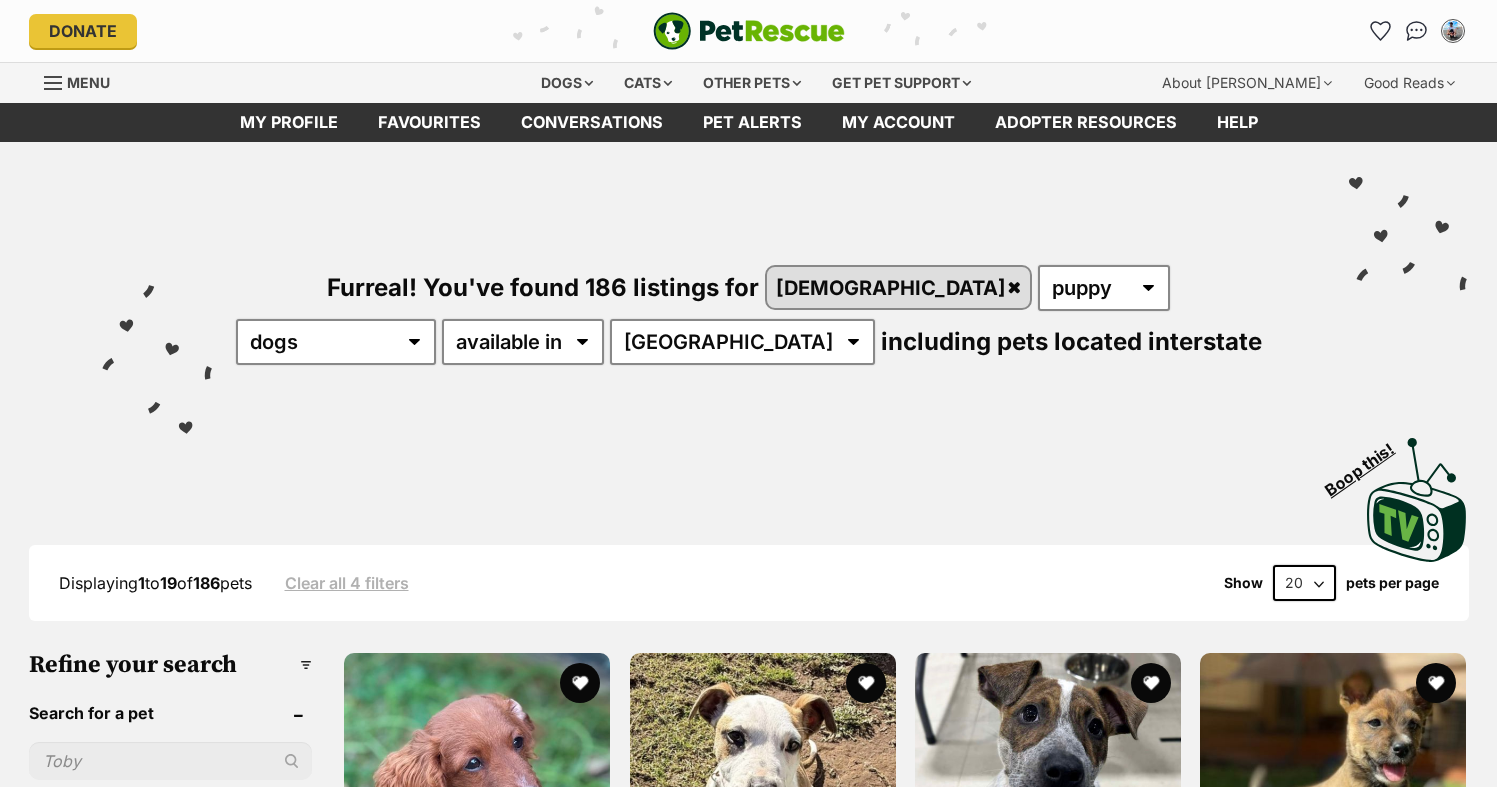 scroll, scrollTop: 0, scrollLeft: 0, axis: both 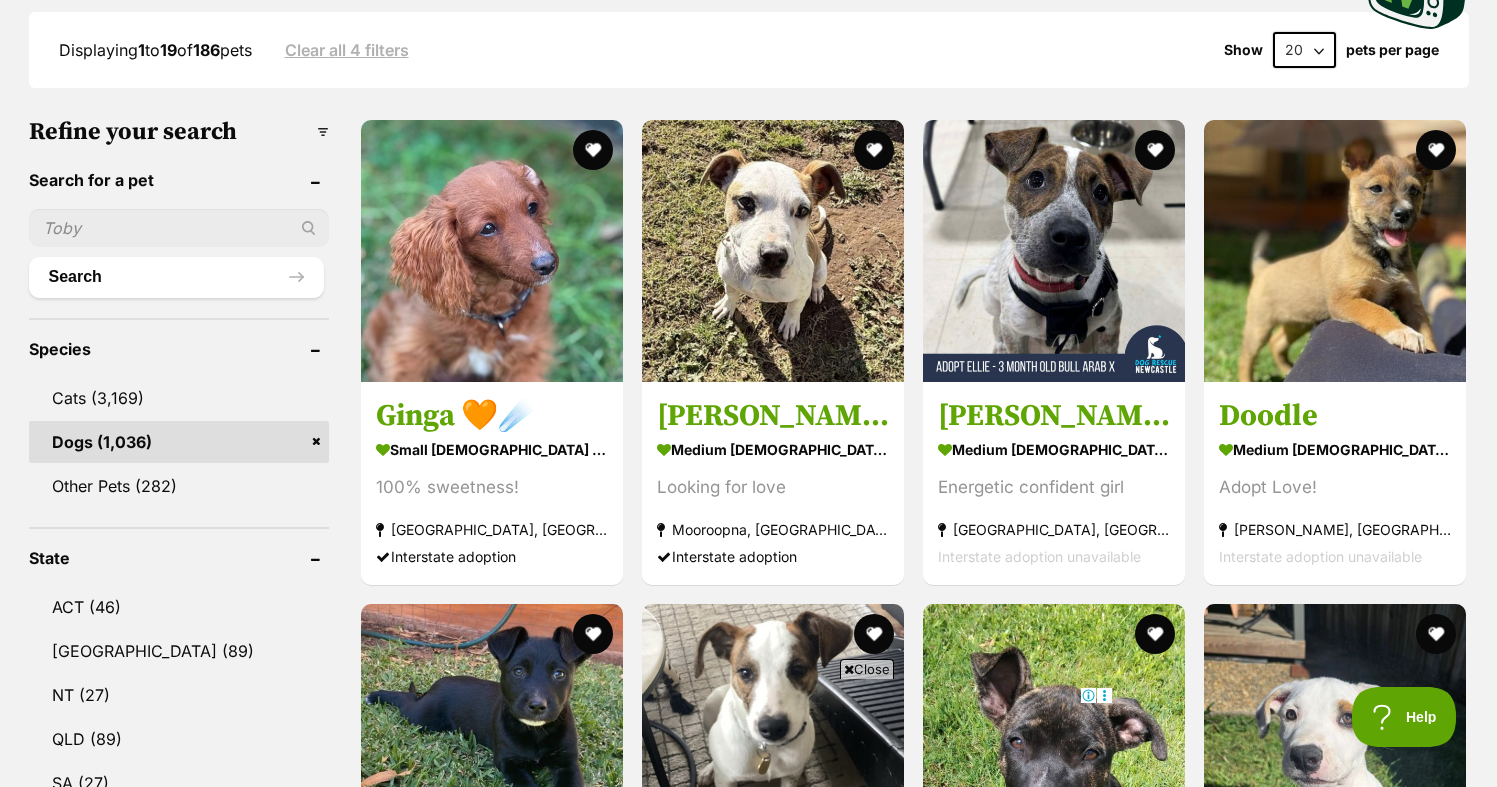 click on "Close" at bounding box center [867, 669] 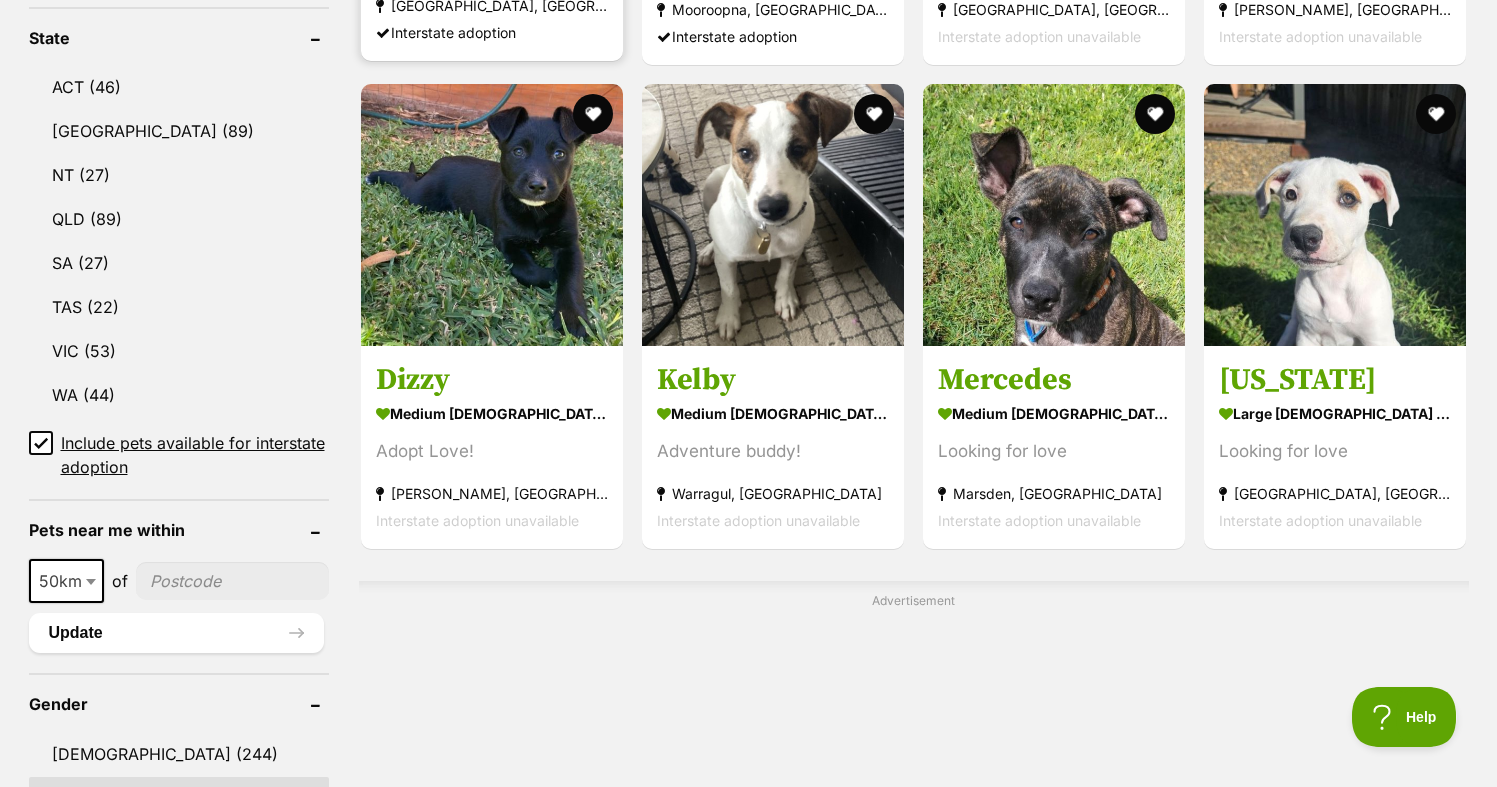 scroll, scrollTop: 1137, scrollLeft: 0, axis: vertical 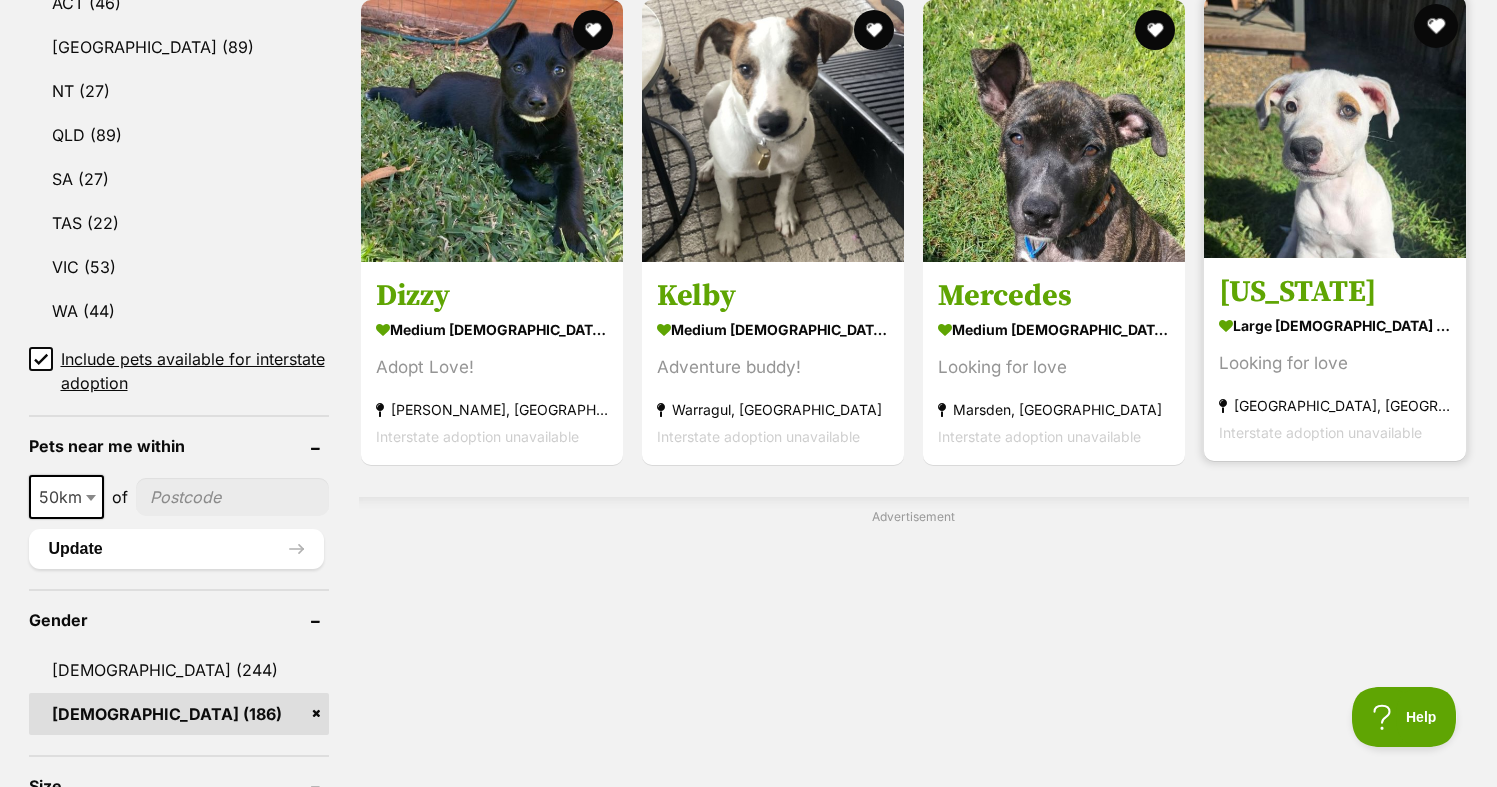 click at bounding box center (1437, 26) 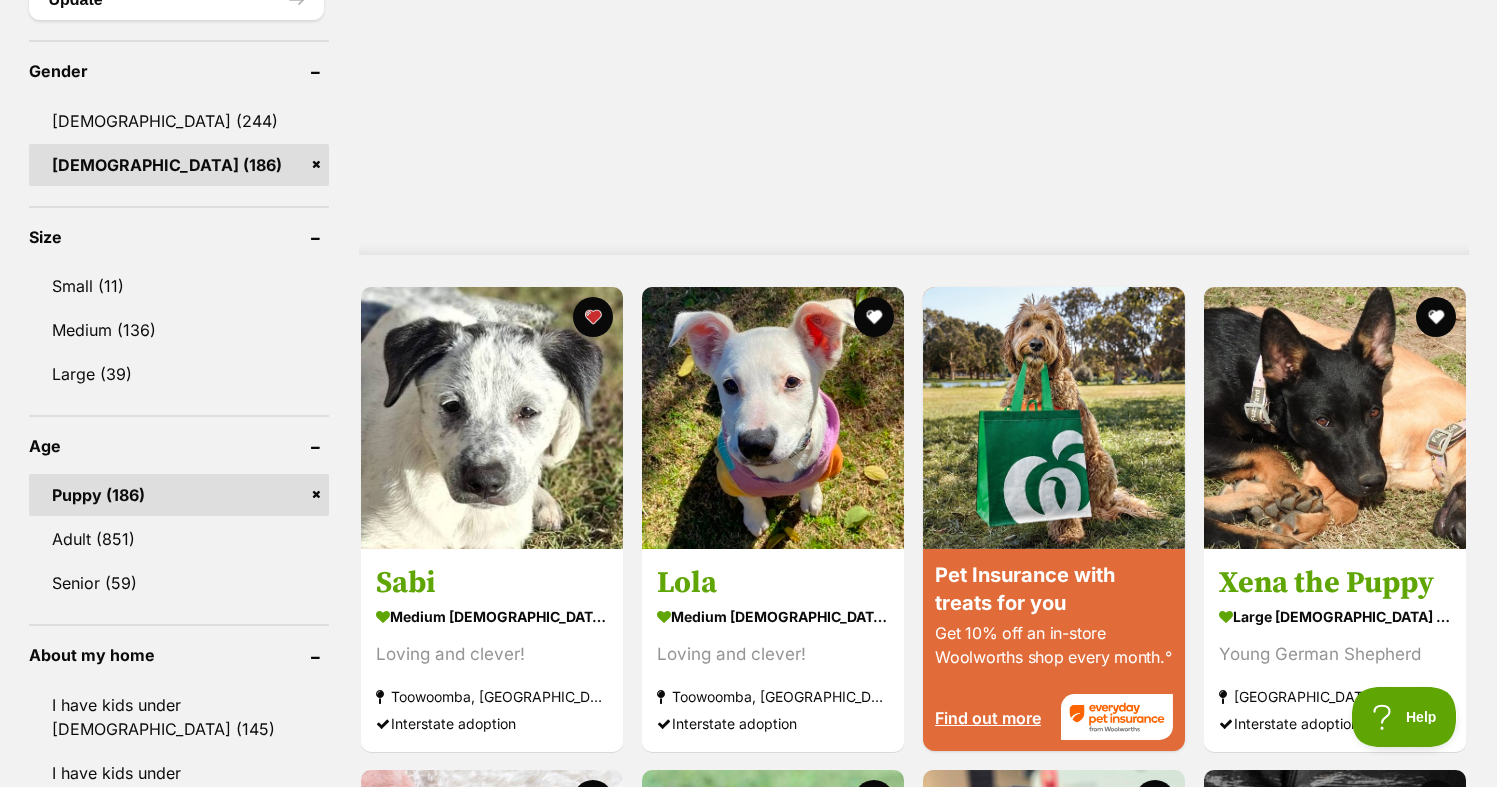scroll, scrollTop: 1783, scrollLeft: 0, axis: vertical 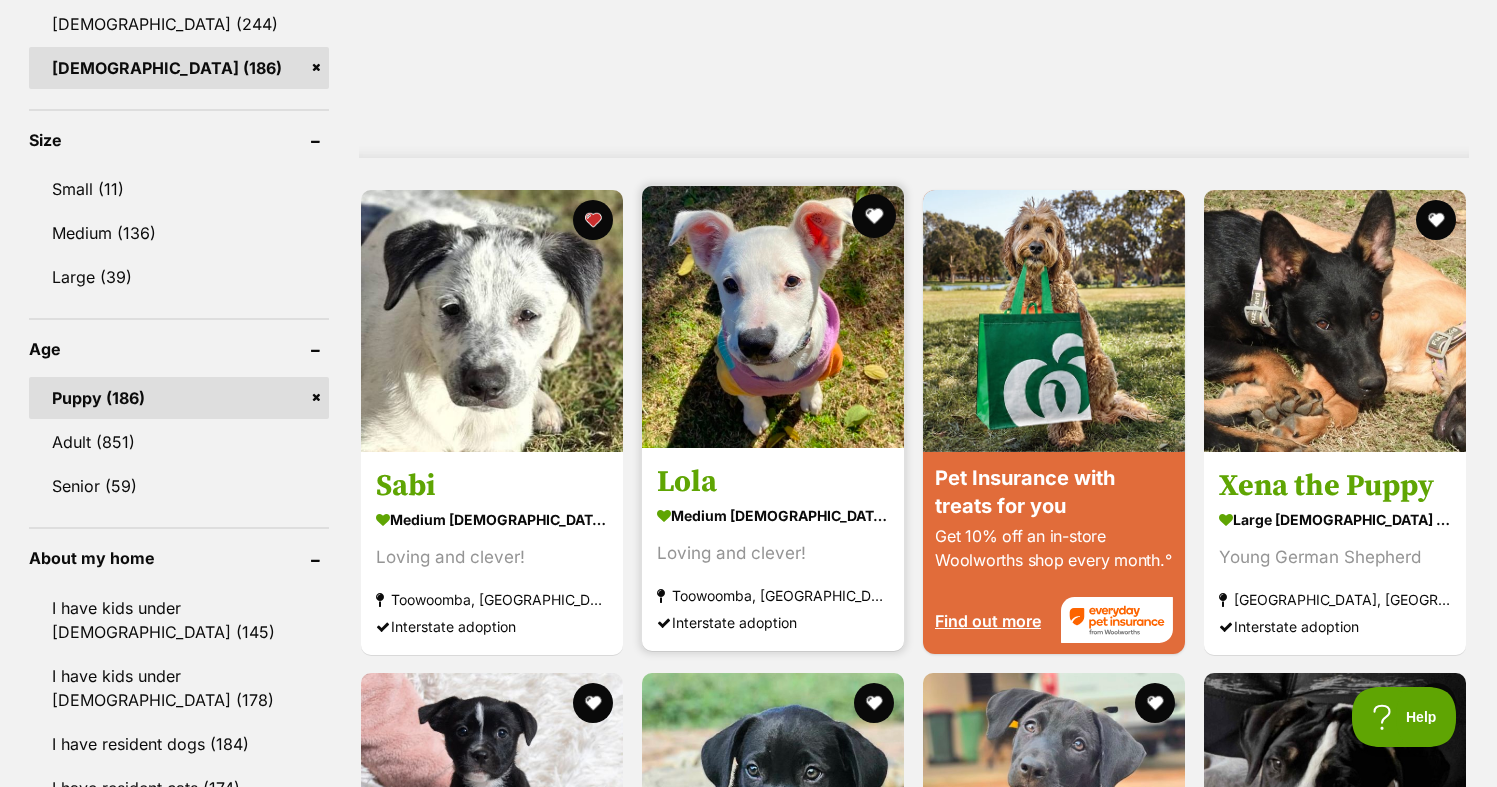 click at bounding box center (874, 216) 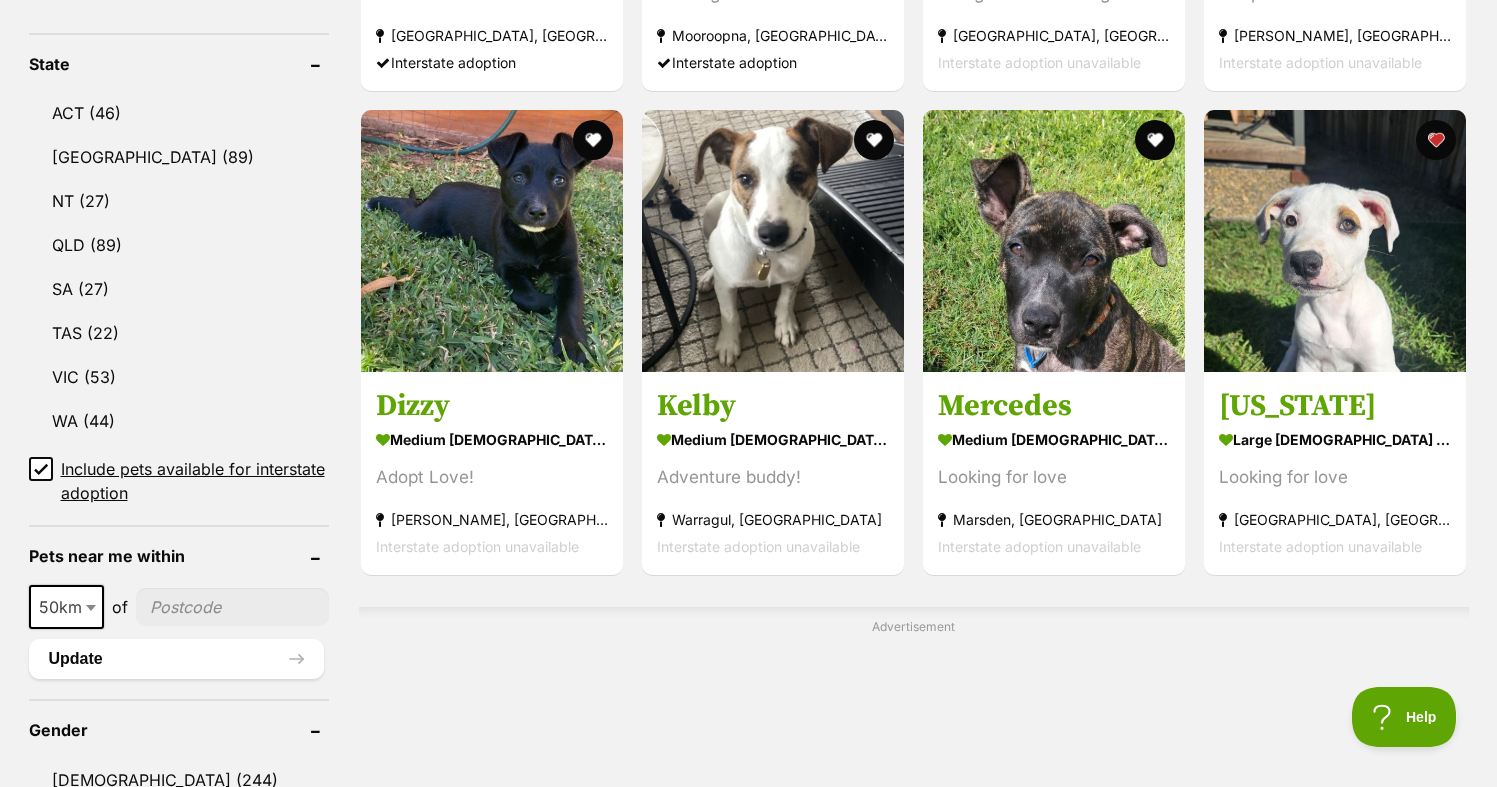 scroll, scrollTop: 1027, scrollLeft: 0, axis: vertical 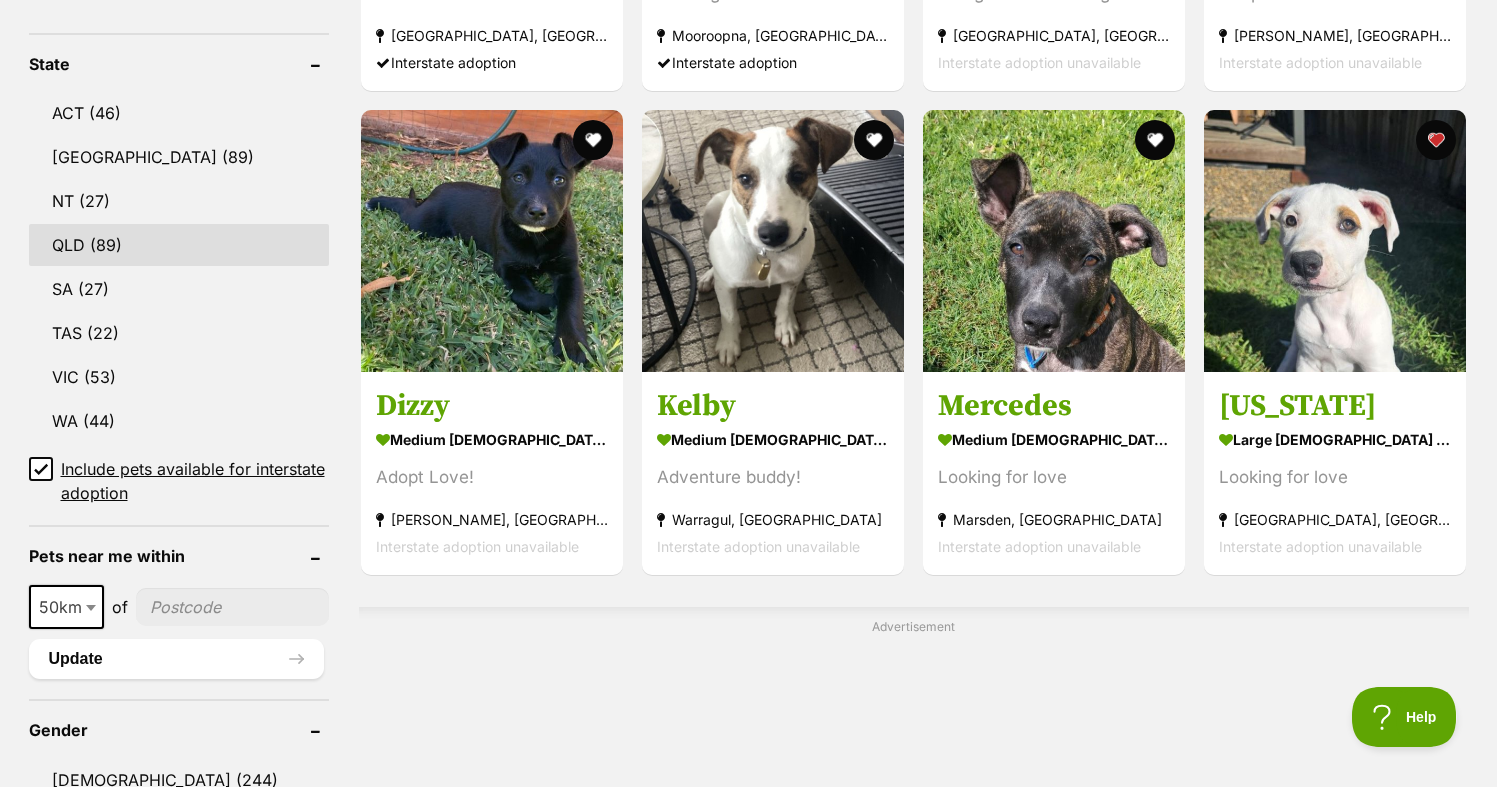 click on "QLD (89)" at bounding box center [179, 245] 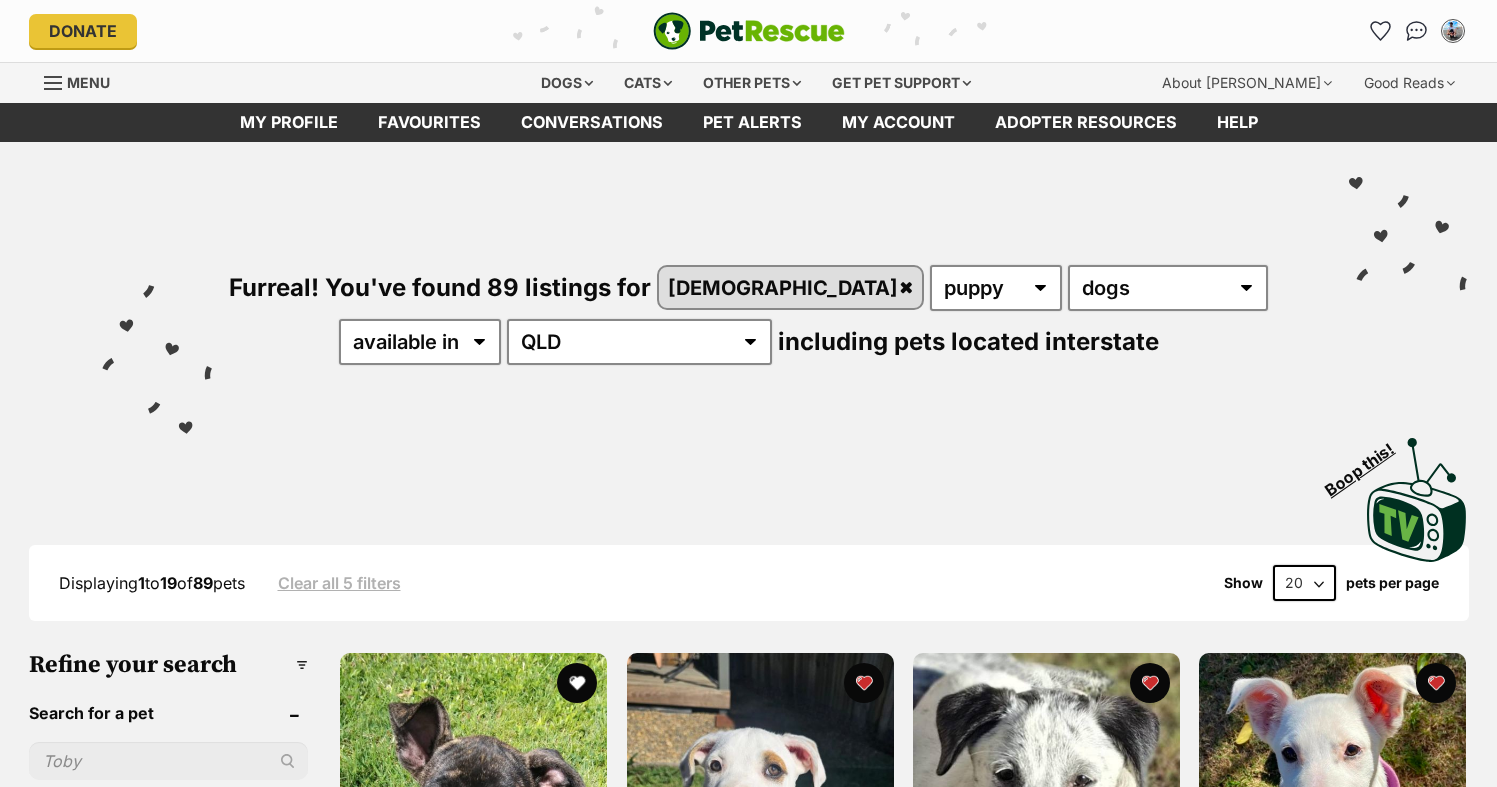 scroll, scrollTop: 0, scrollLeft: 0, axis: both 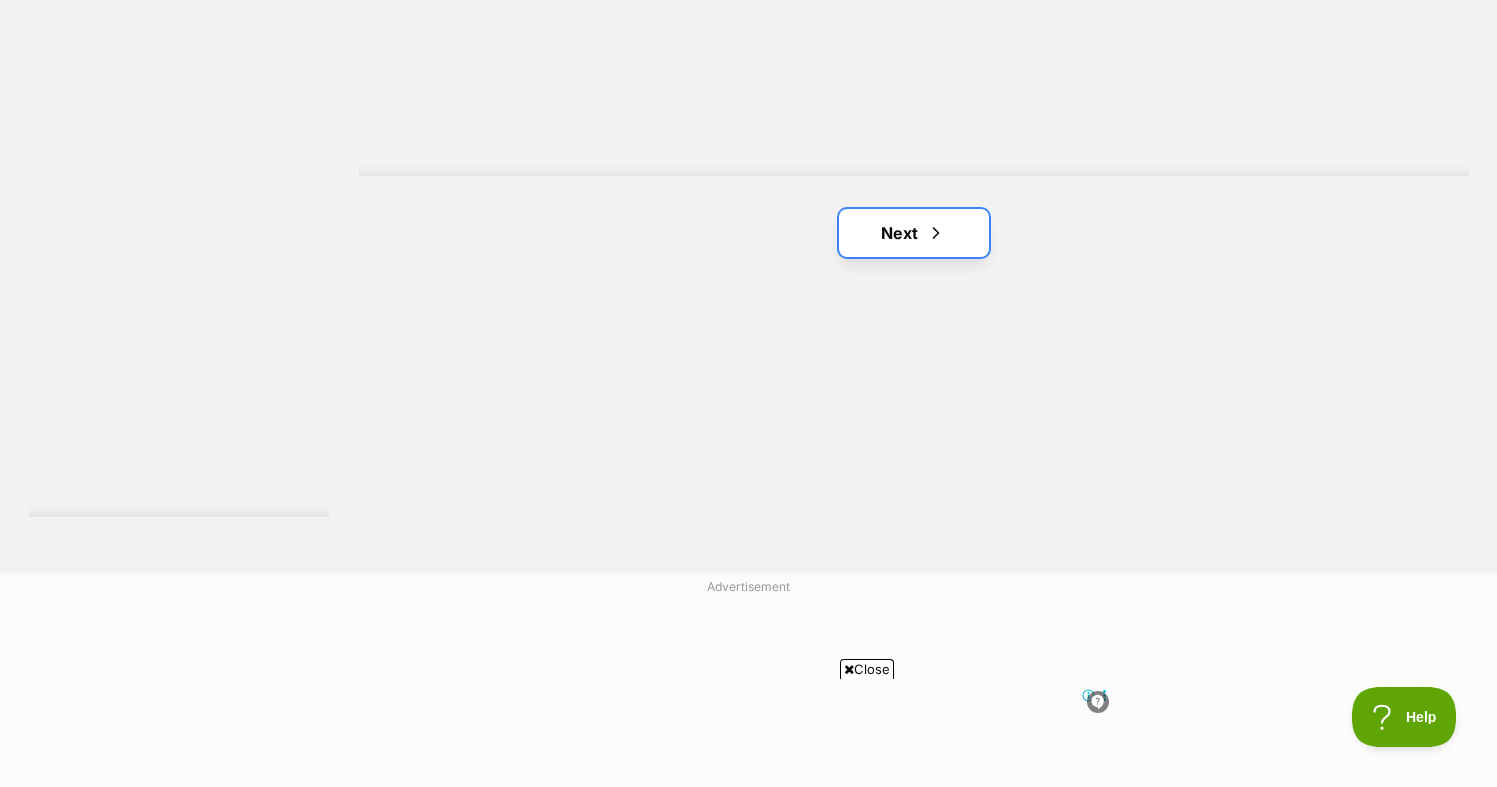 click on "Next" at bounding box center (914, 233) 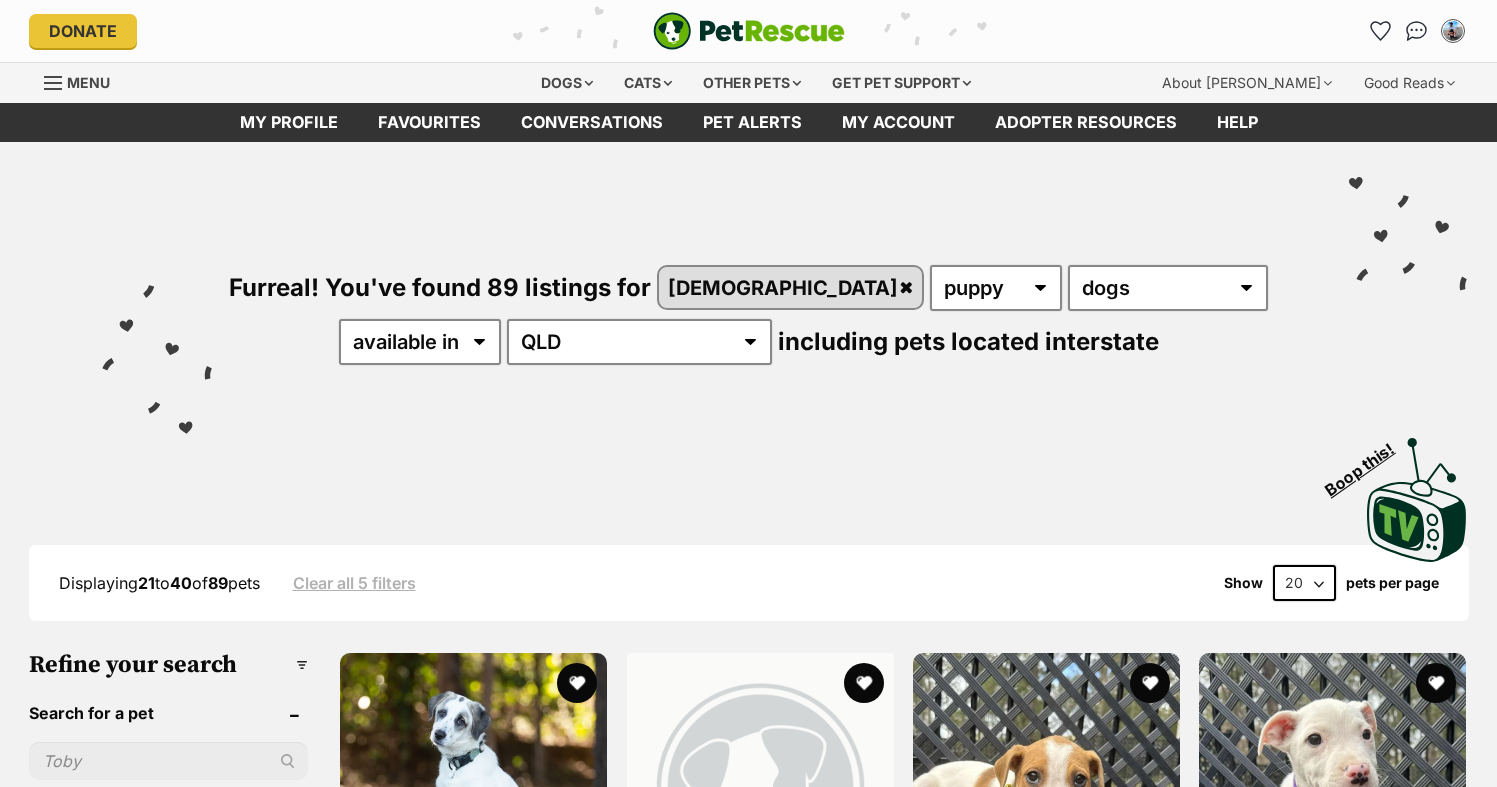 scroll, scrollTop: 0, scrollLeft: 0, axis: both 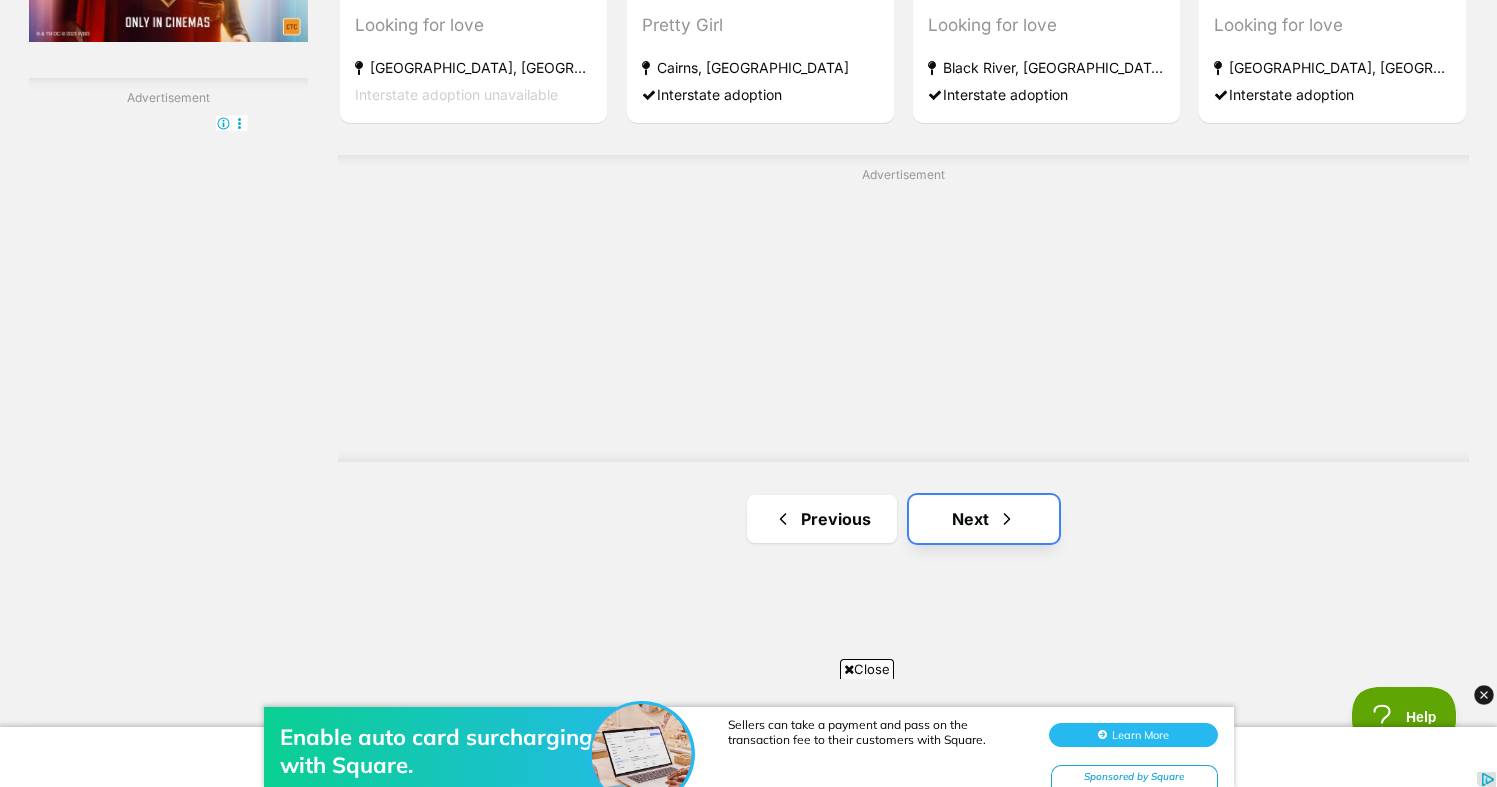 click on "Next" at bounding box center [984, 519] 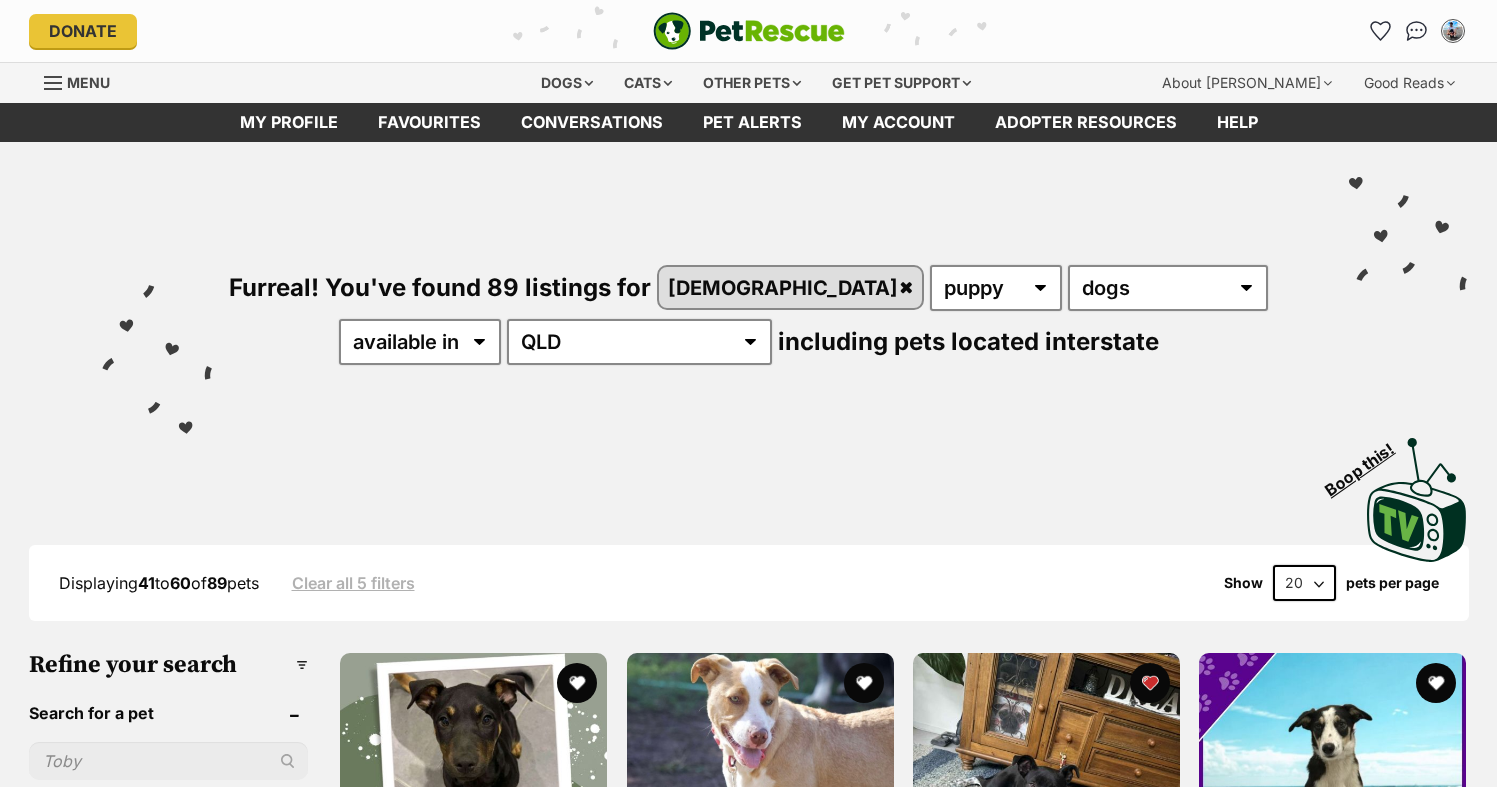 scroll, scrollTop: 0, scrollLeft: 0, axis: both 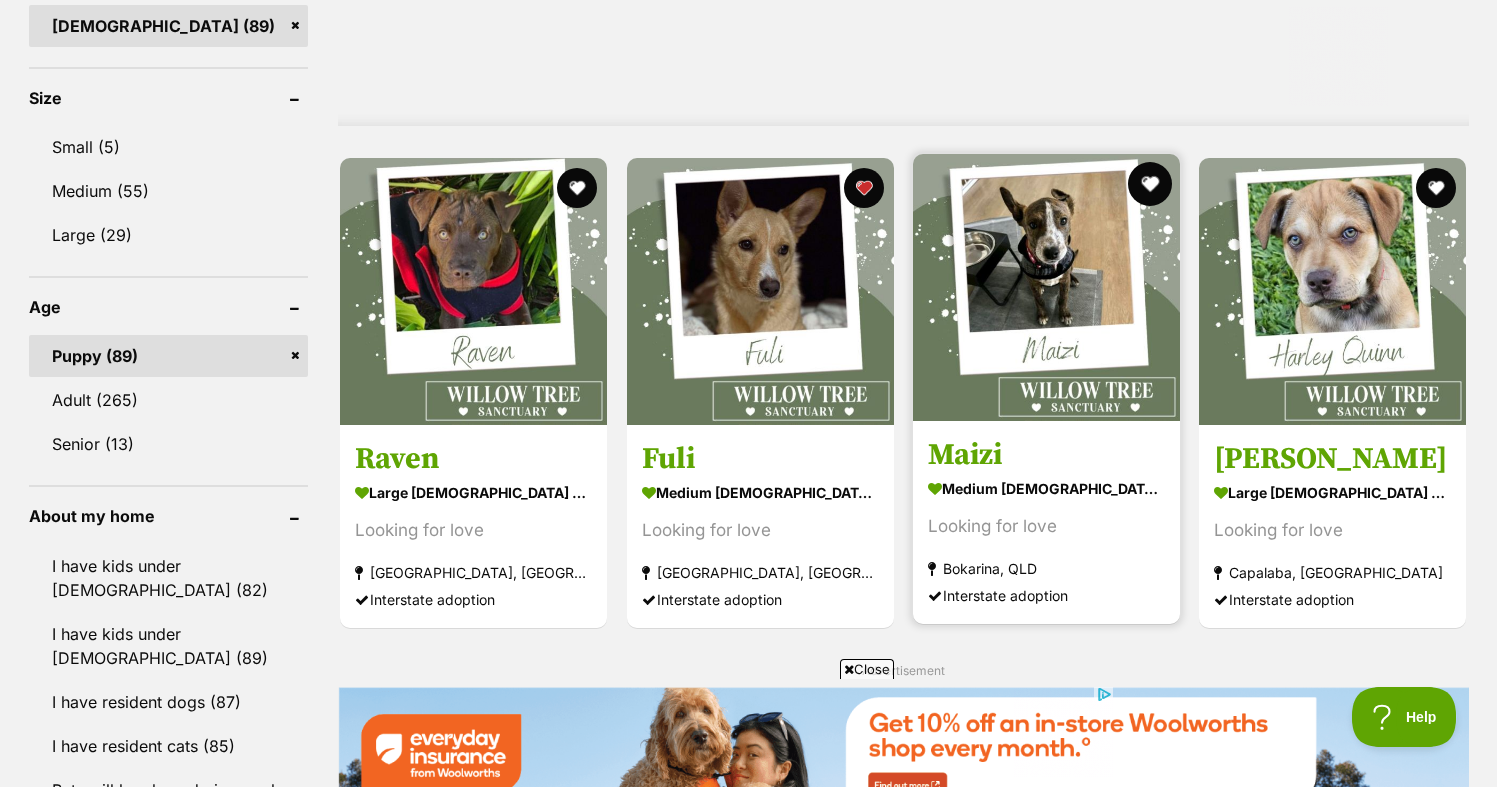 click at bounding box center (1150, 184) 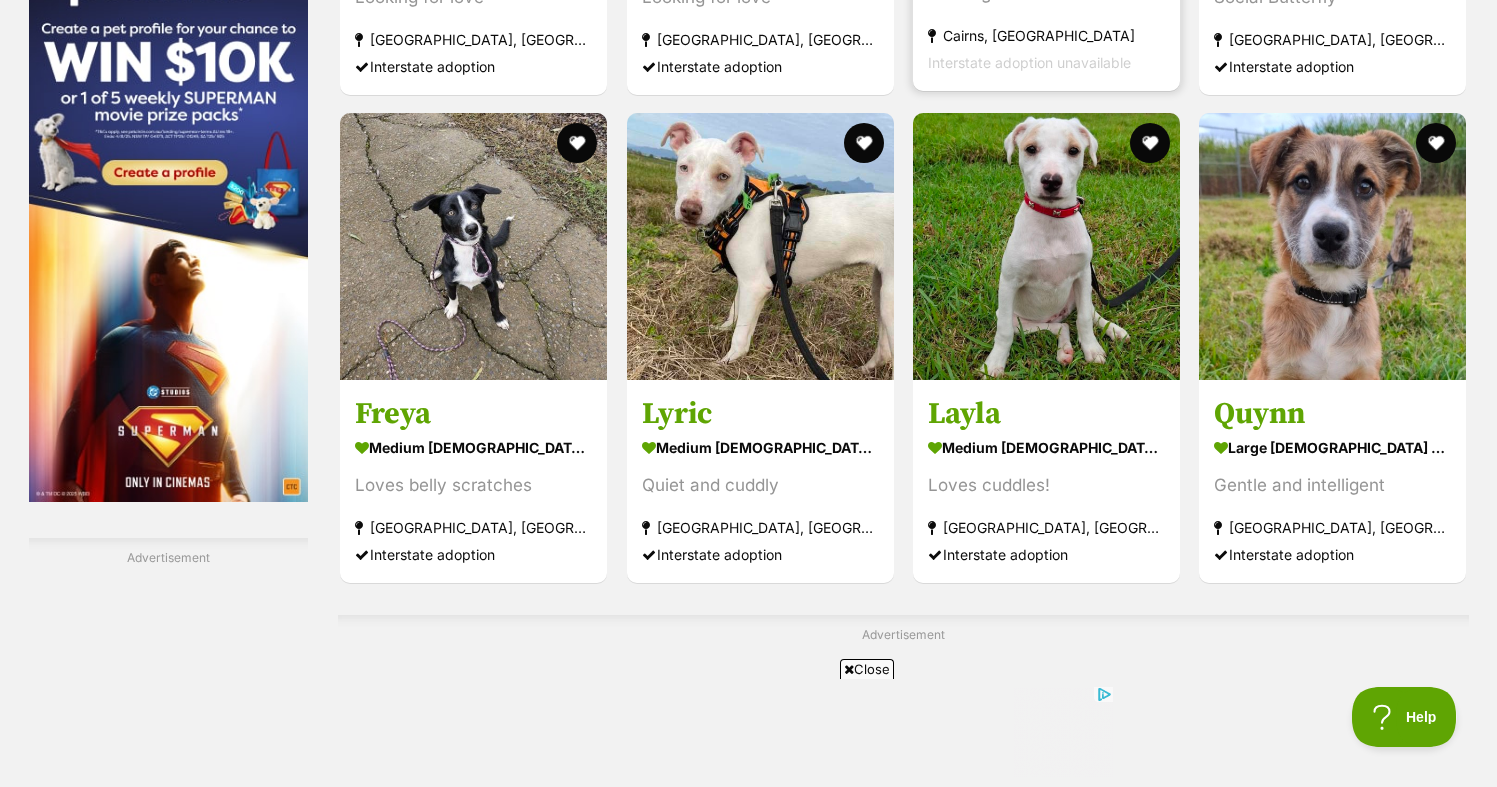 scroll, scrollTop: 3099, scrollLeft: 0, axis: vertical 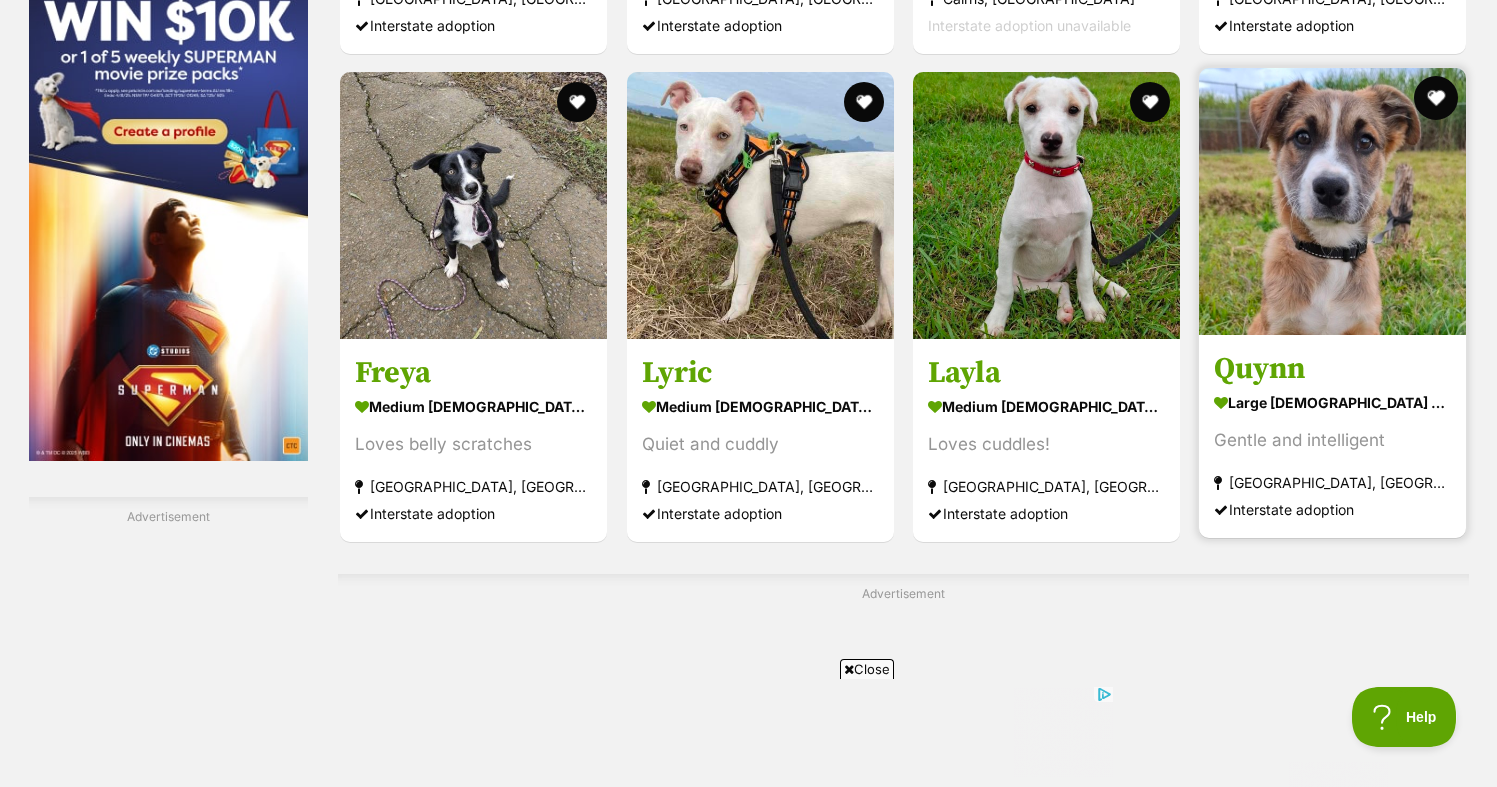 click at bounding box center (1437, 98) 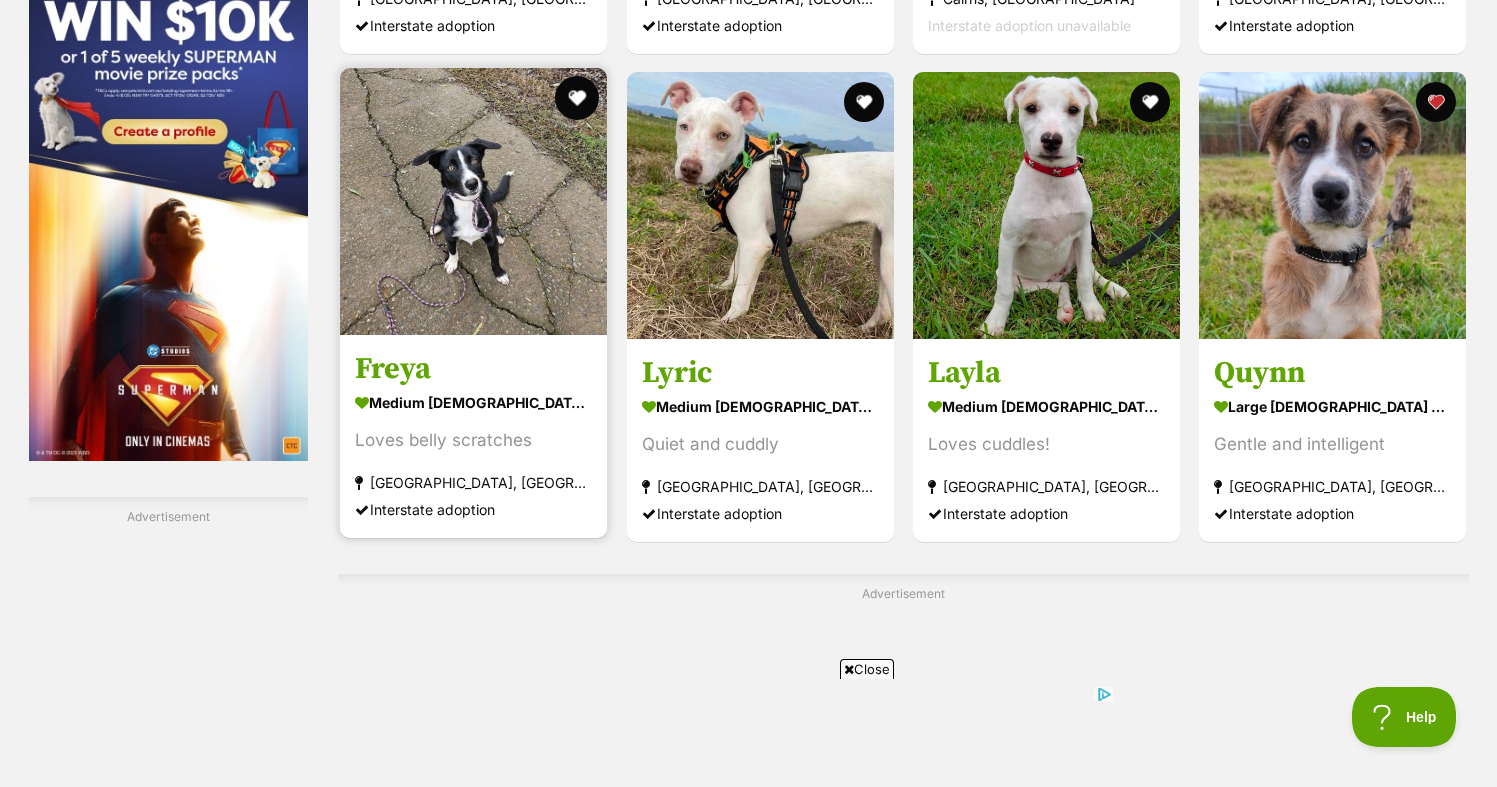 click at bounding box center [578, 98] 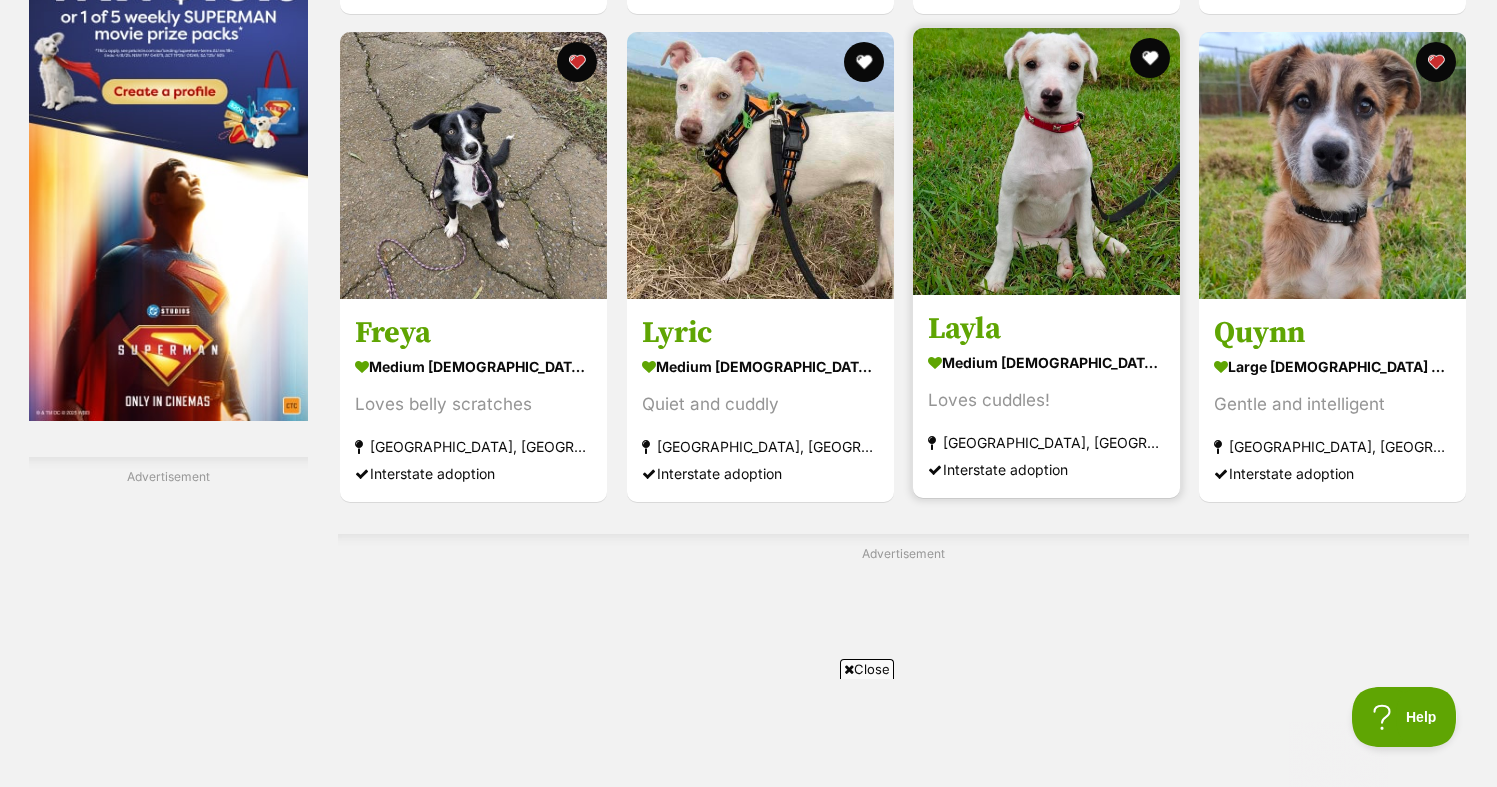 scroll, scrollTop: 3538, scrollLeft: 0, axis: vertical 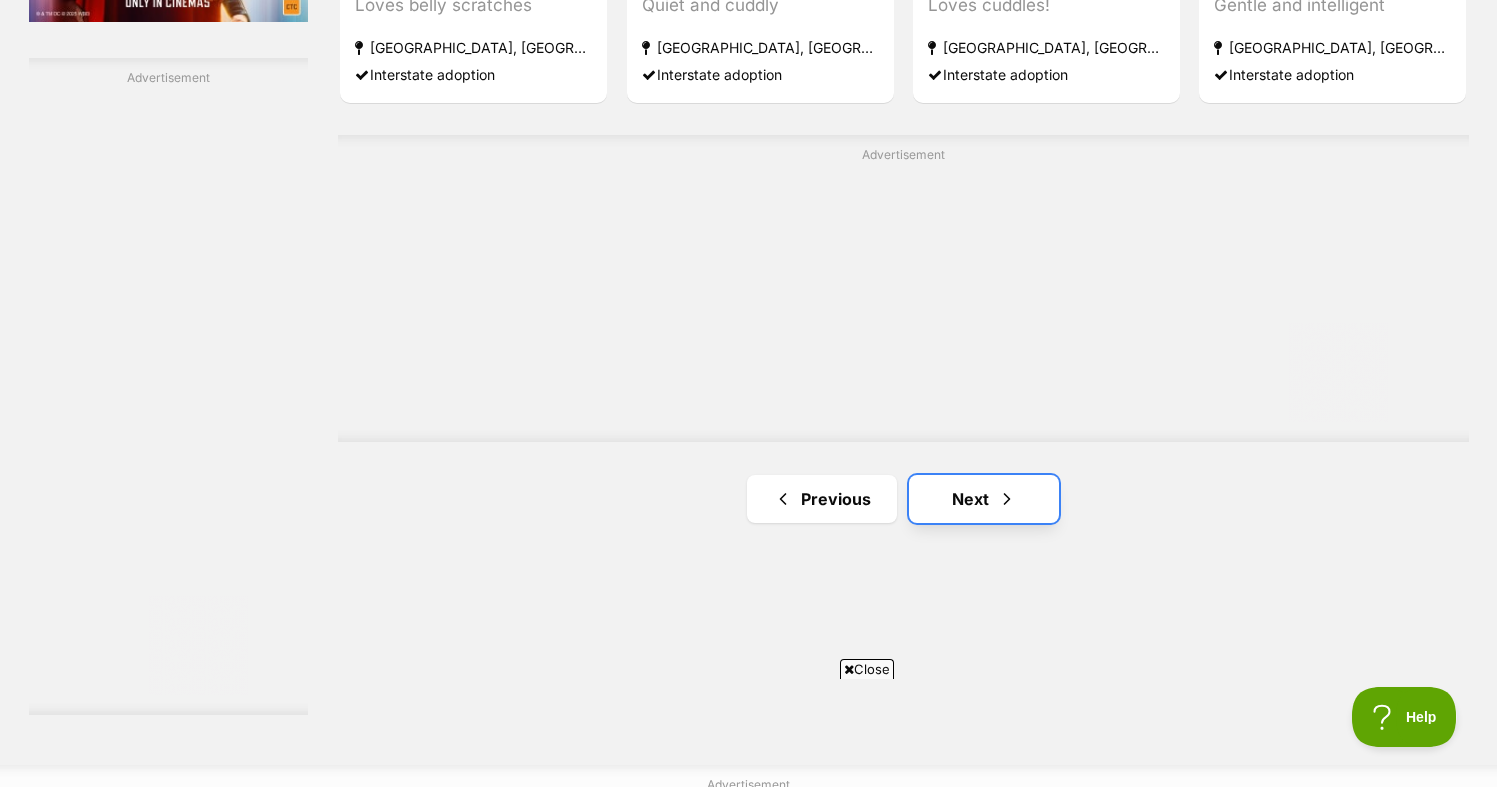 click on "Next" at bounding box center [984, 499] 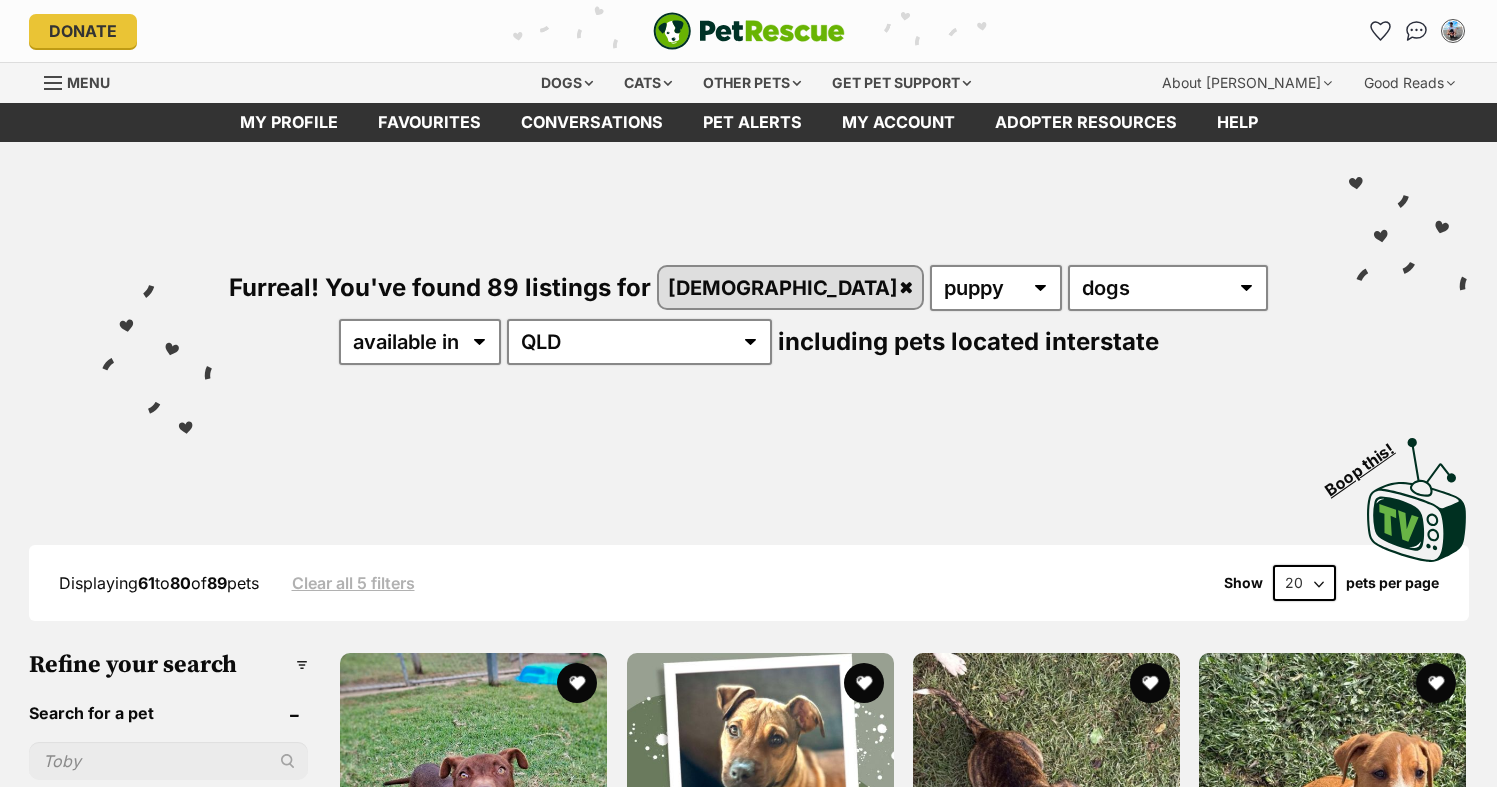 scroll, scrollTop: 0, scrollLeft: 0, axis: both 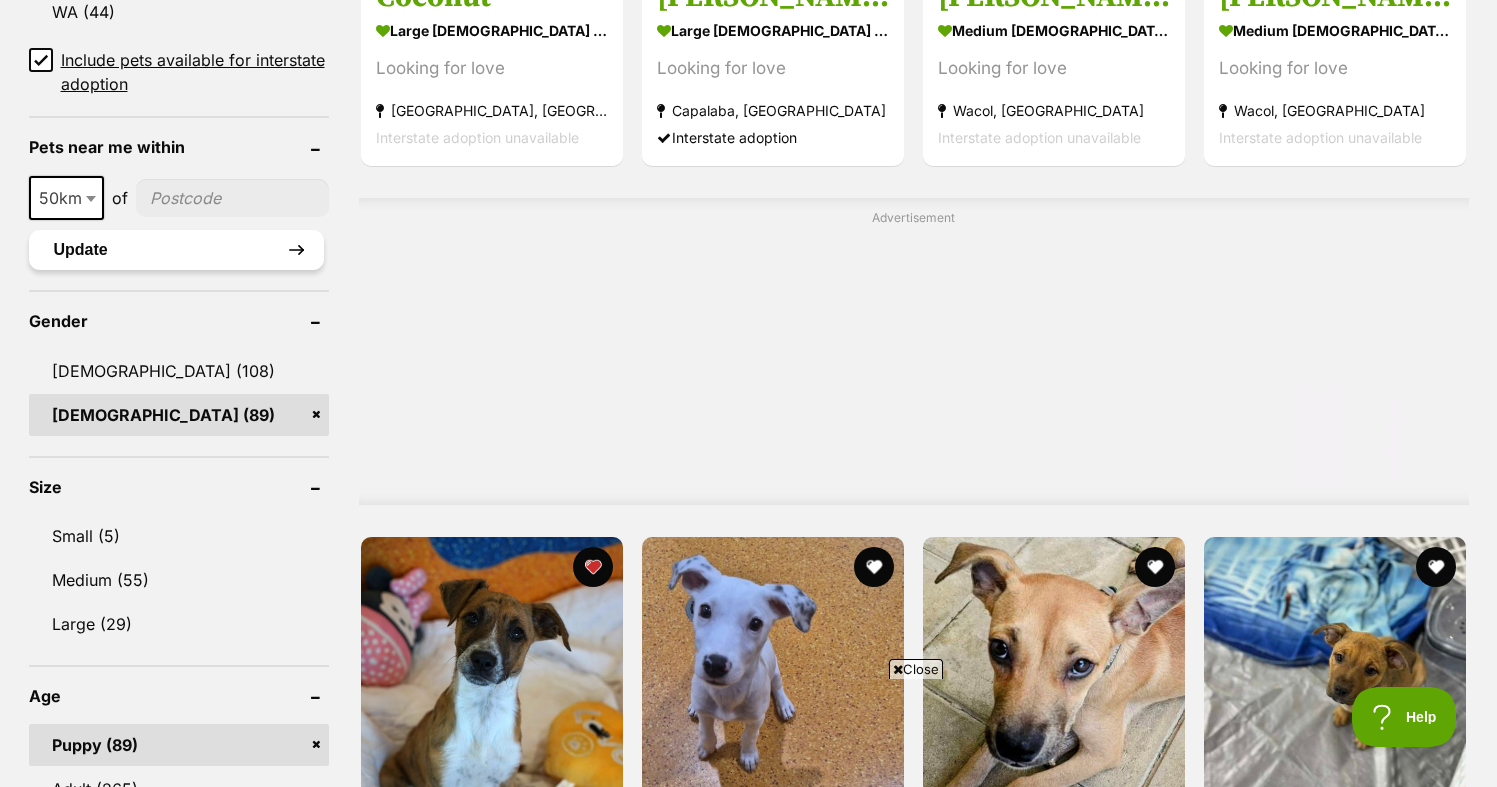 click on "Update" at bounding box center [176, 250] 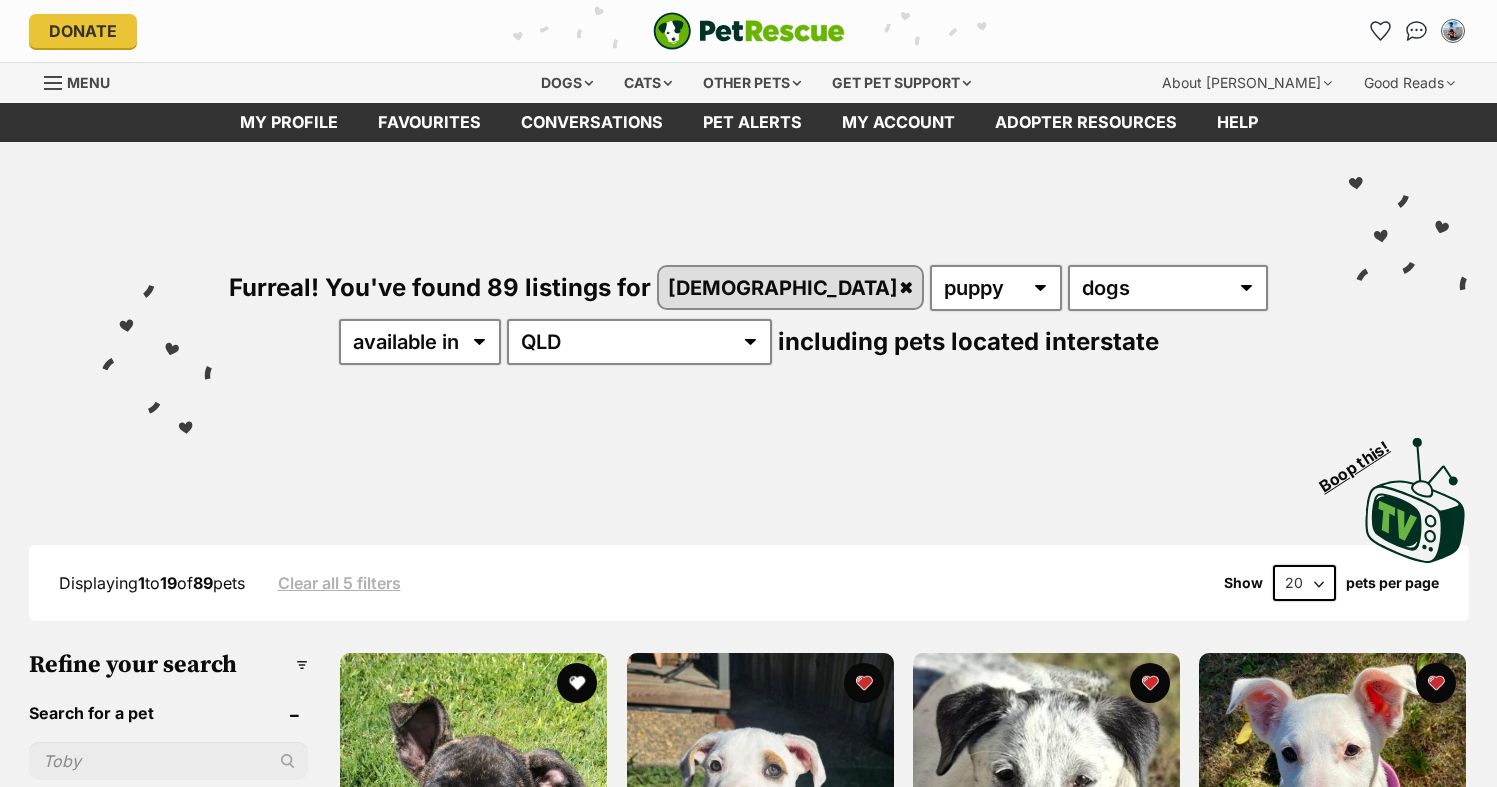 scroll, scrollTop: 0, scrollLeft: 0, axis: both 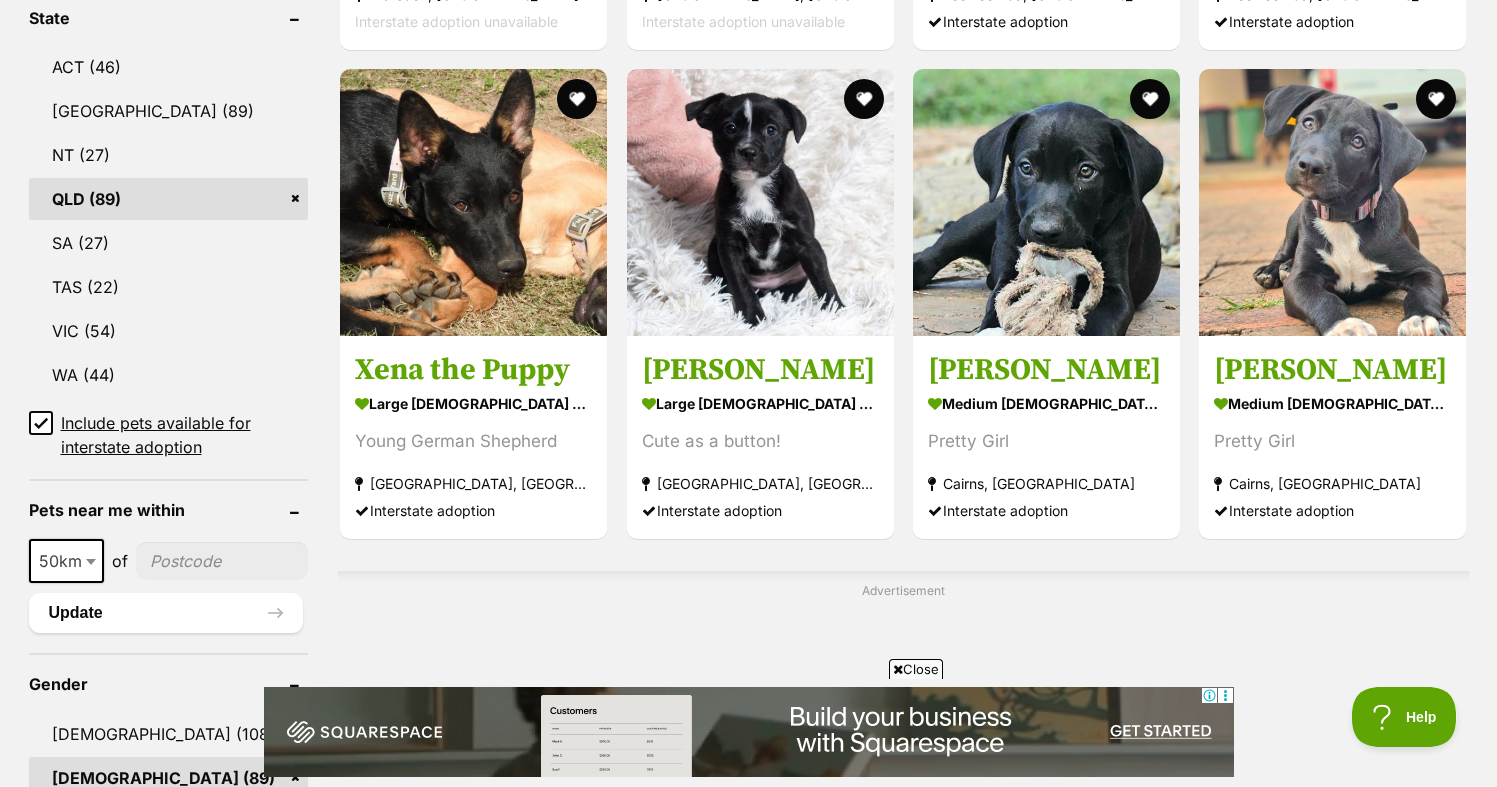 click at bounding box center [222, 561] 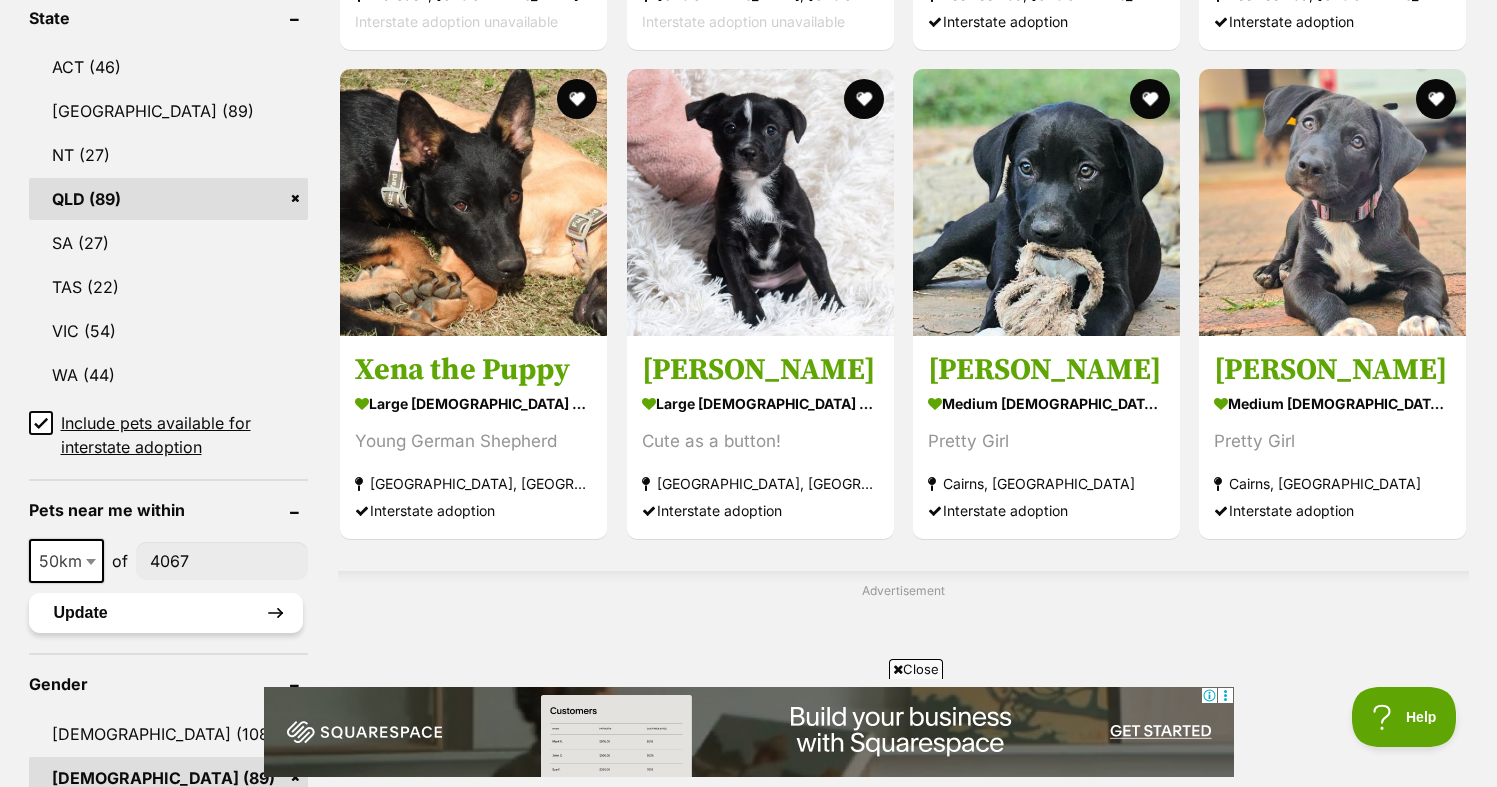 scroll, scrollTop: 0, scrollLeft: 0, axis: both 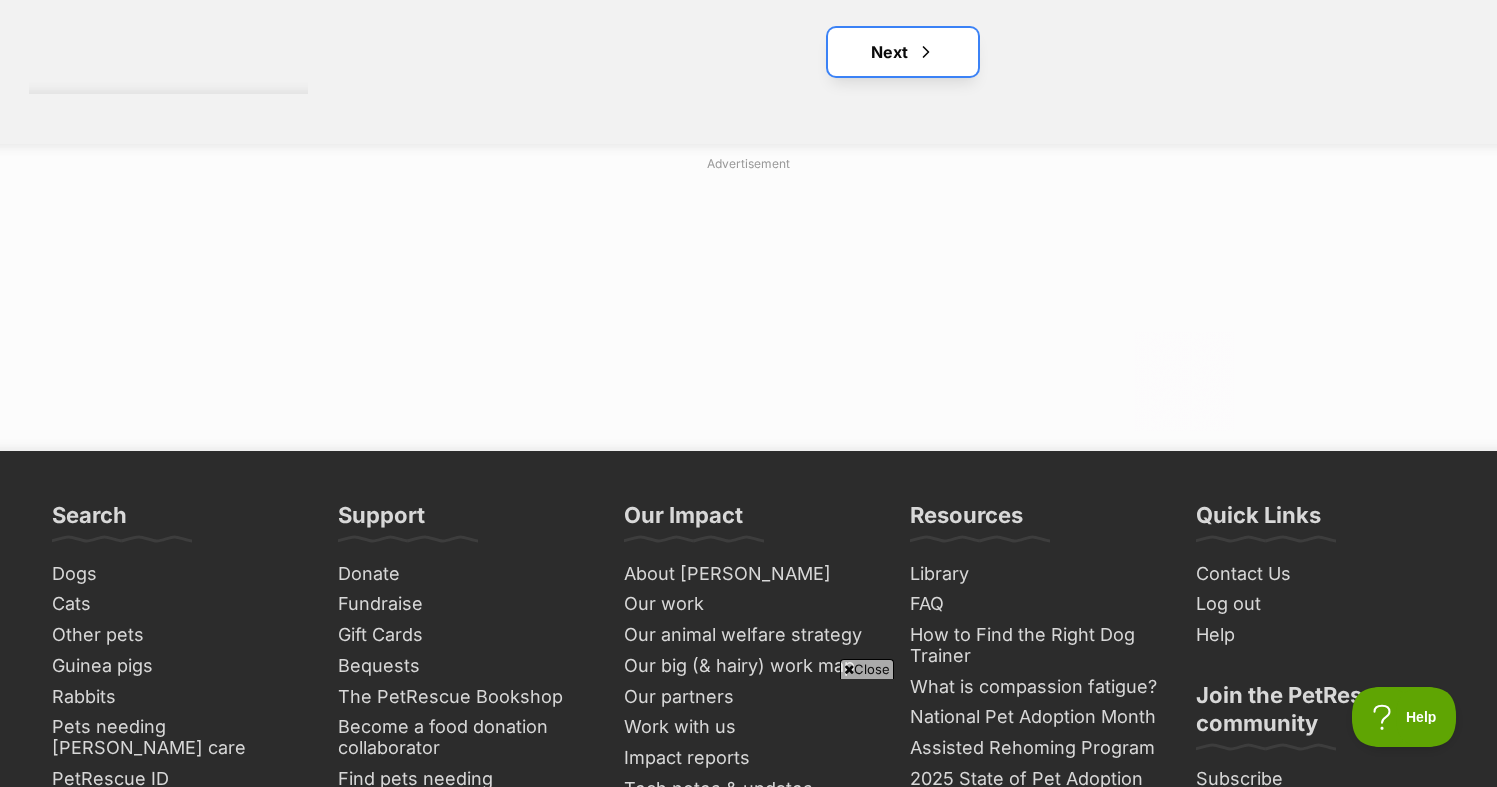 click on "Next" at bounding box center [903, 52] 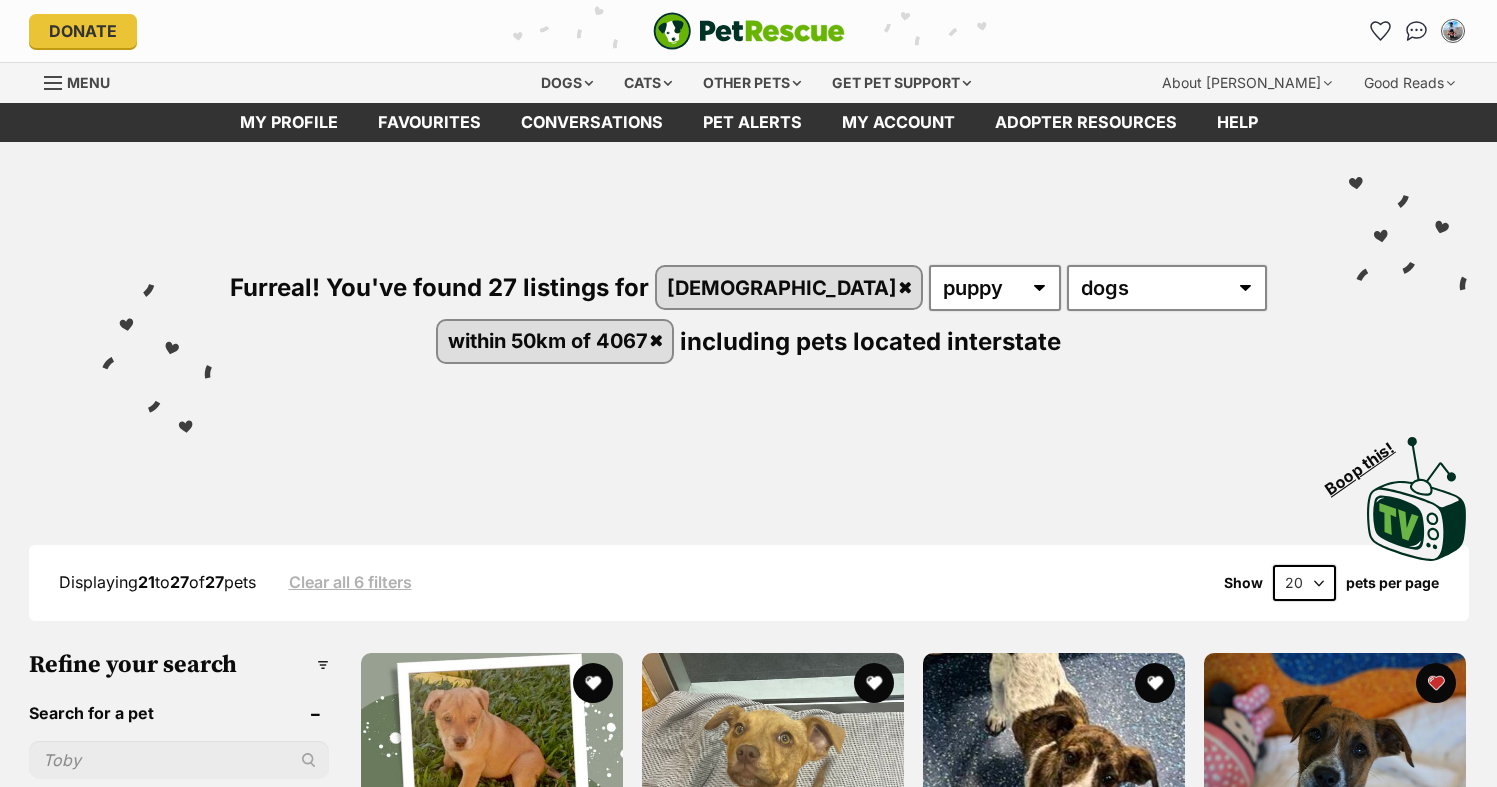 scroll, scrollTop: 0, scrollLeft: 0, axis: both 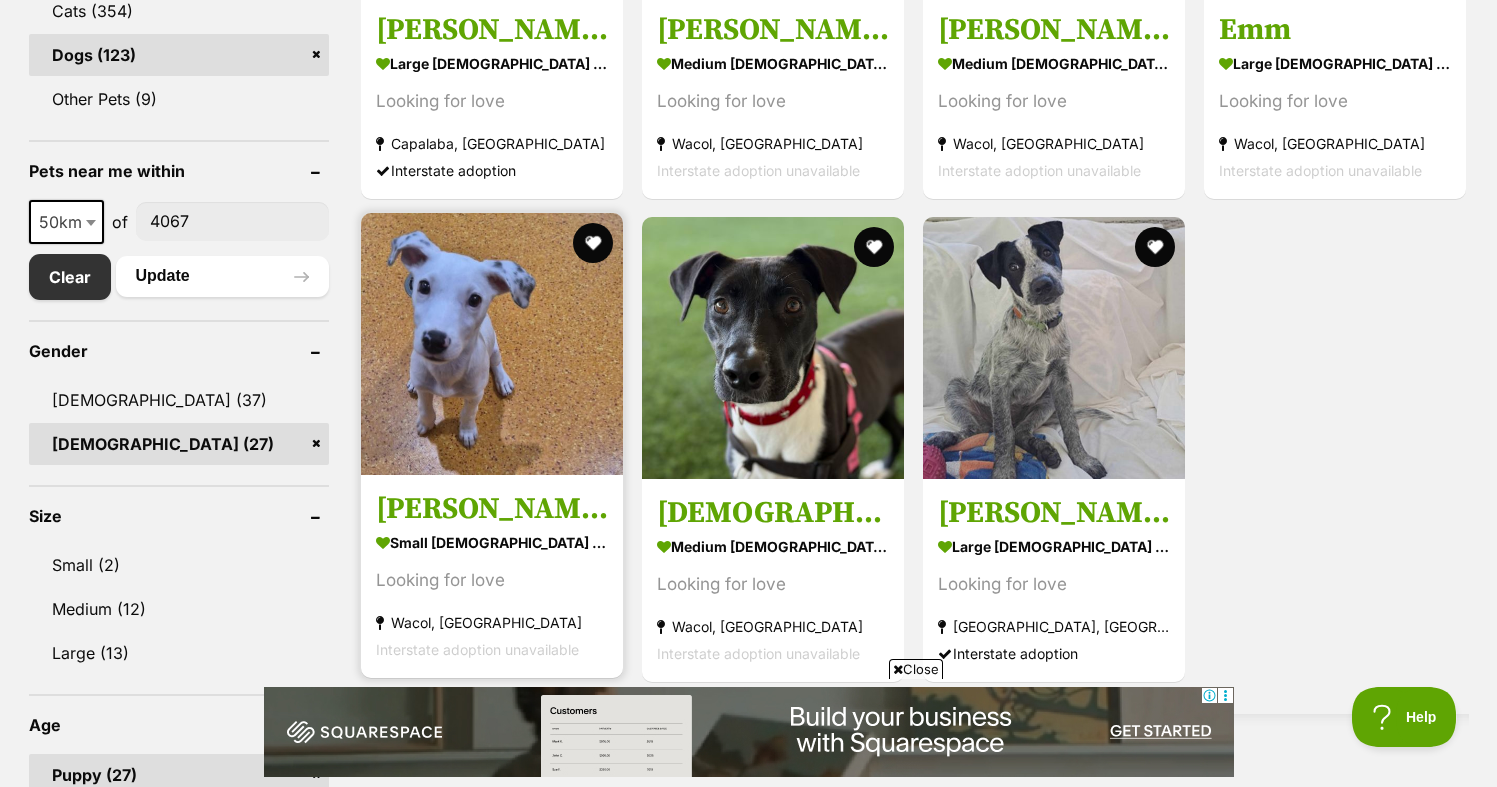 click at bounding box center (492, 344) 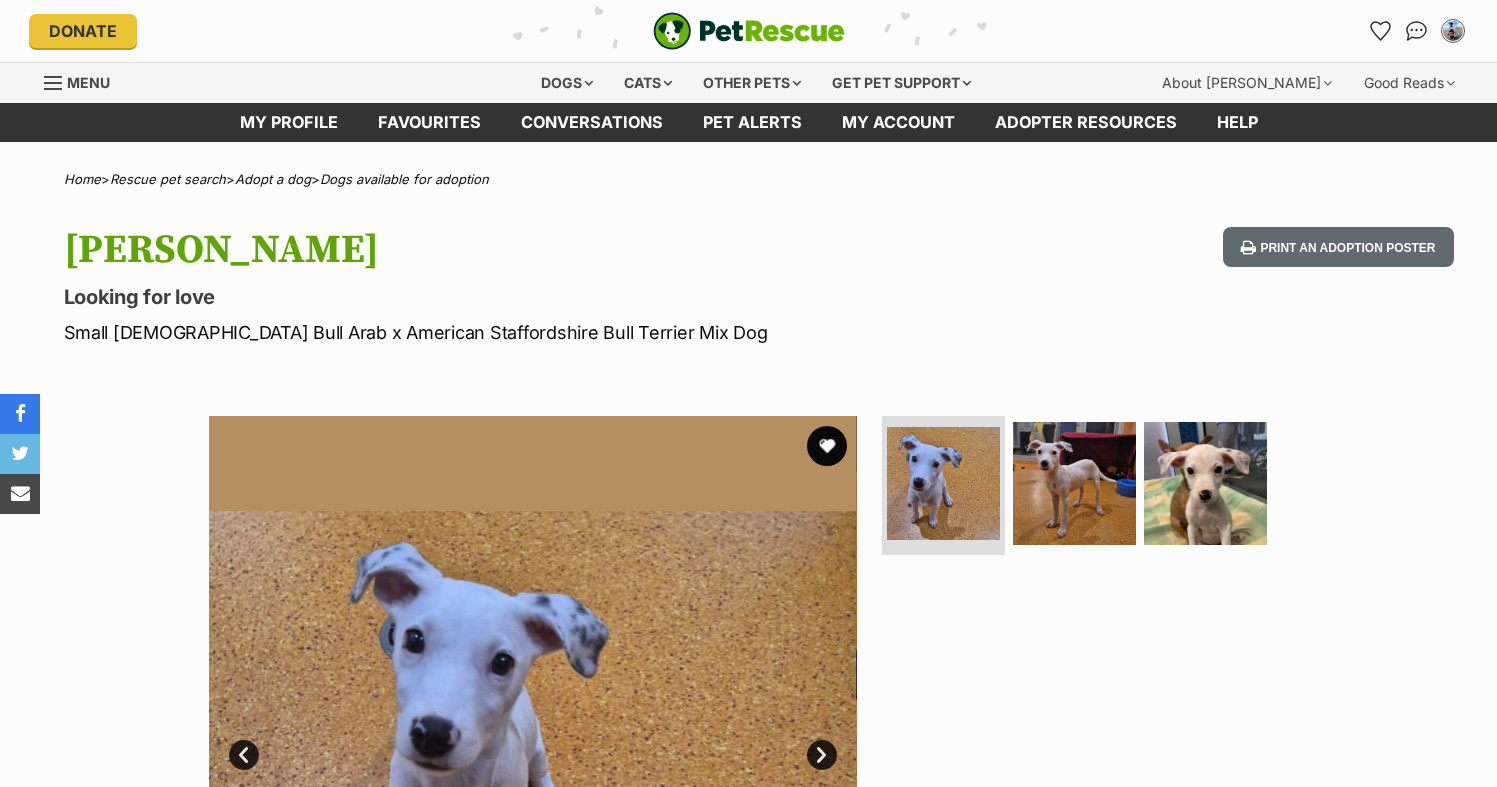 scroll, scrollTop: 0, scrollLeft: 0, axis: both 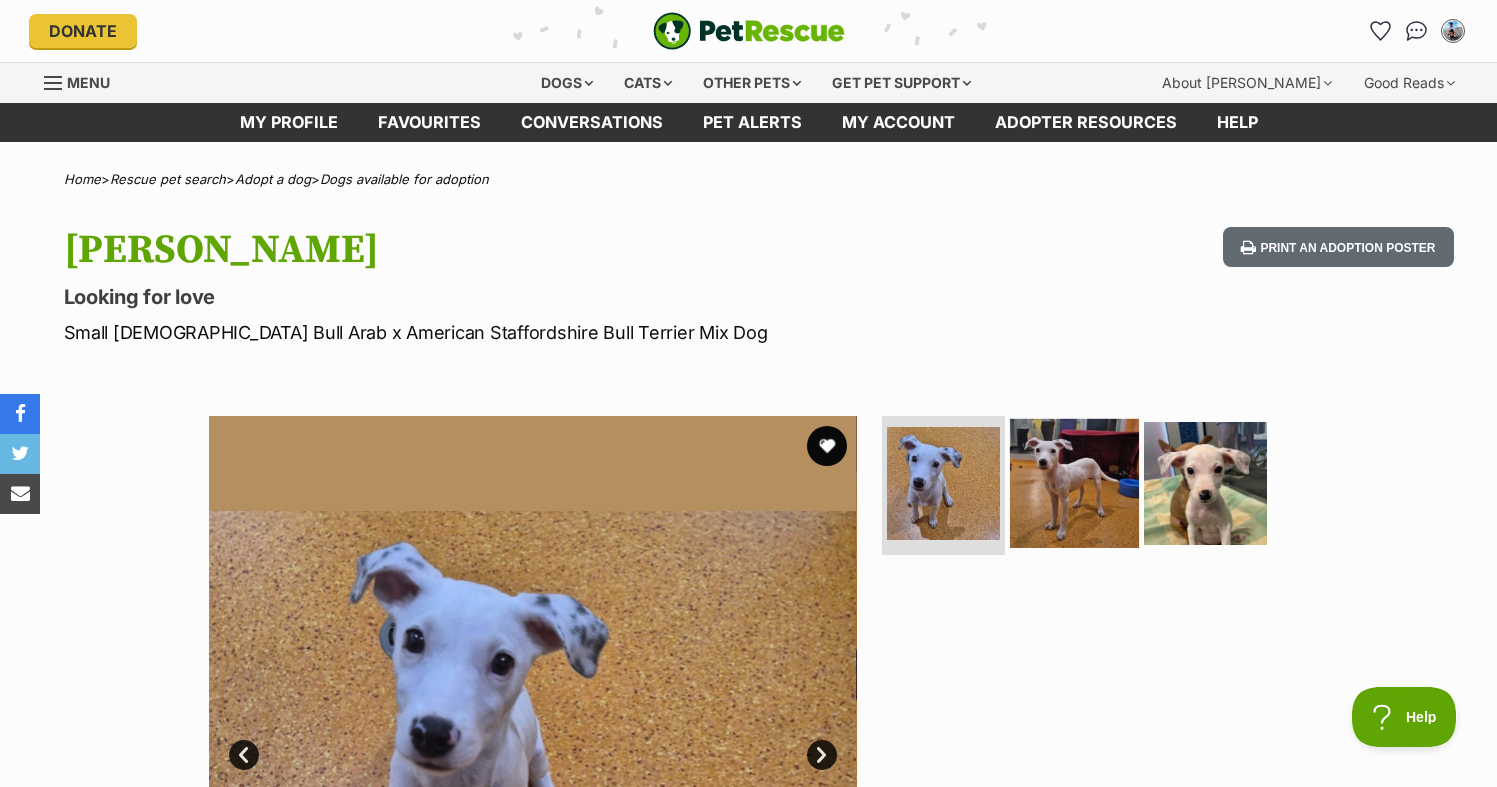 click at bounding box center (1074, 482) 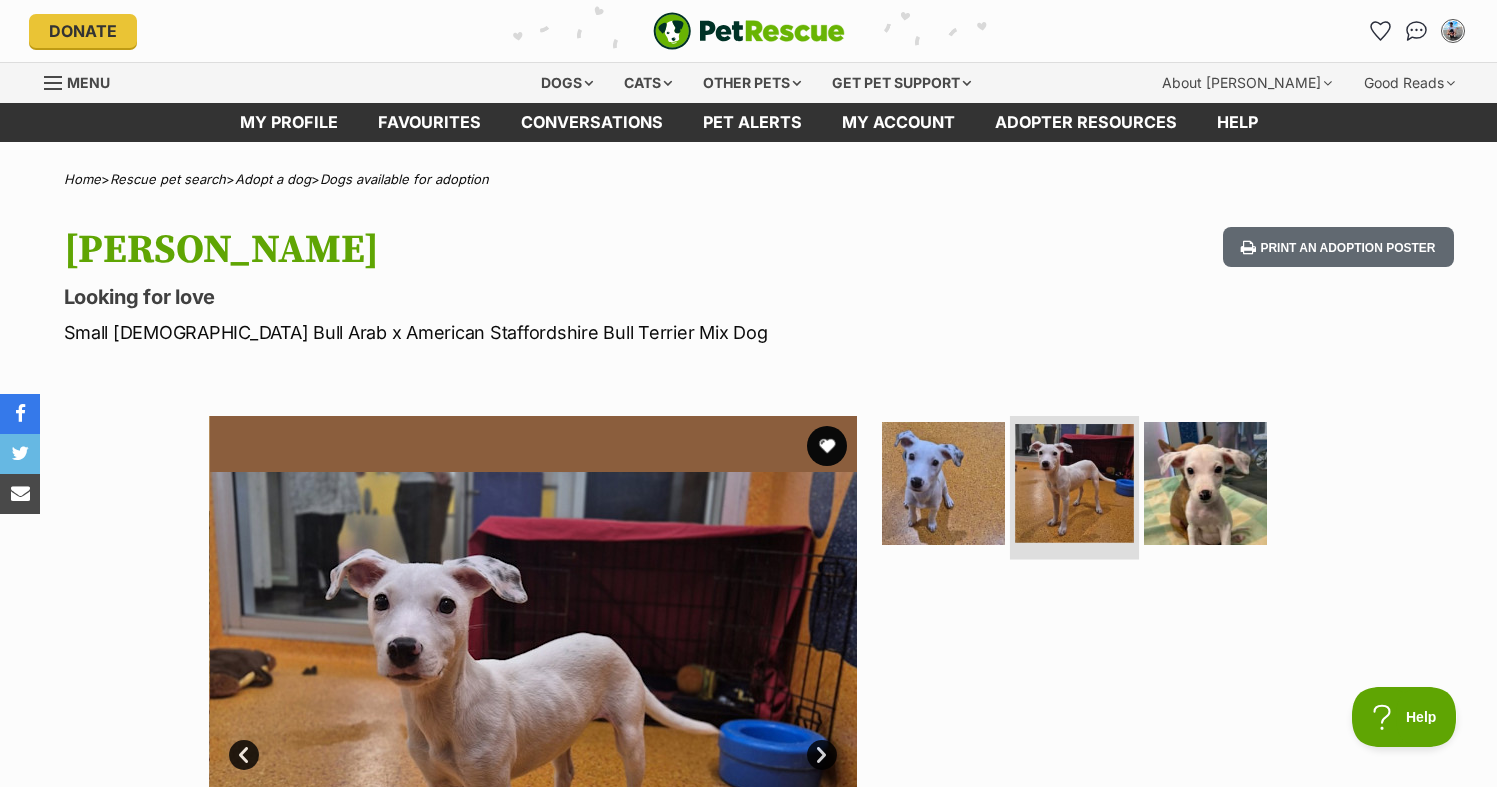 scroll, scrollTop: 0, scrollLeft: 0, axis: both 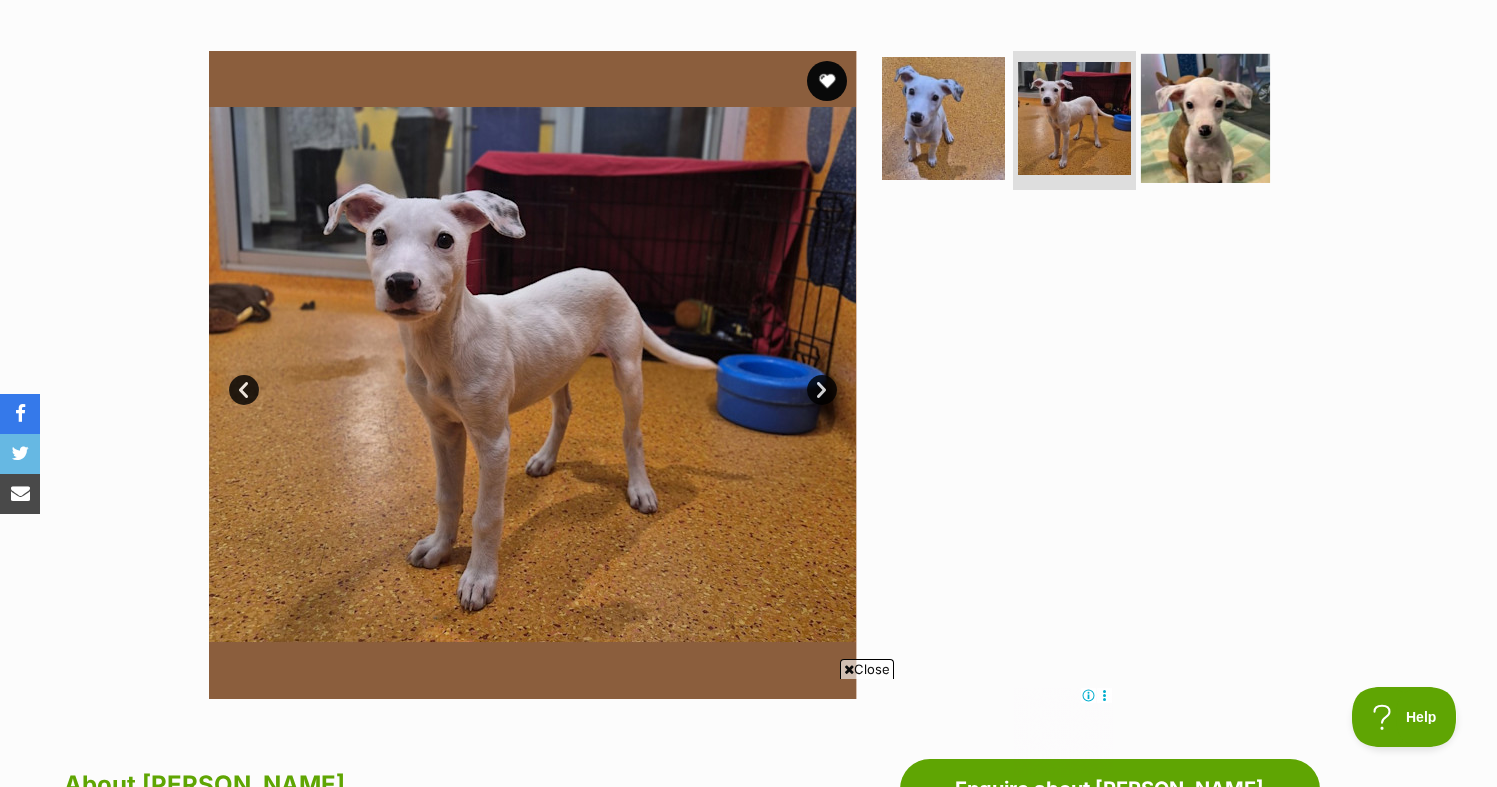click at bounding box center (1205, 117) 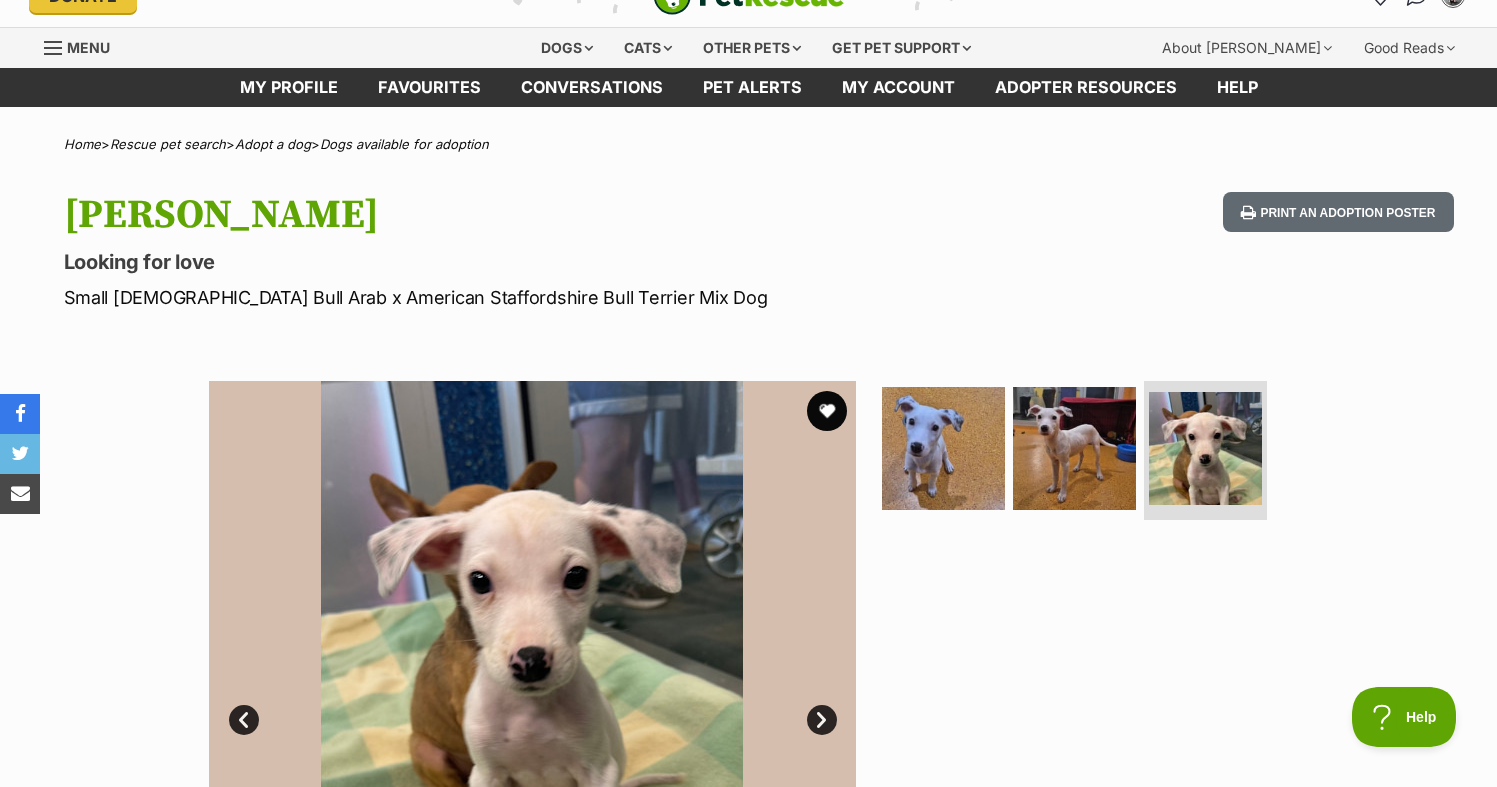 scroll, scrollTop: 0, scrollLeft: 0, axis: both 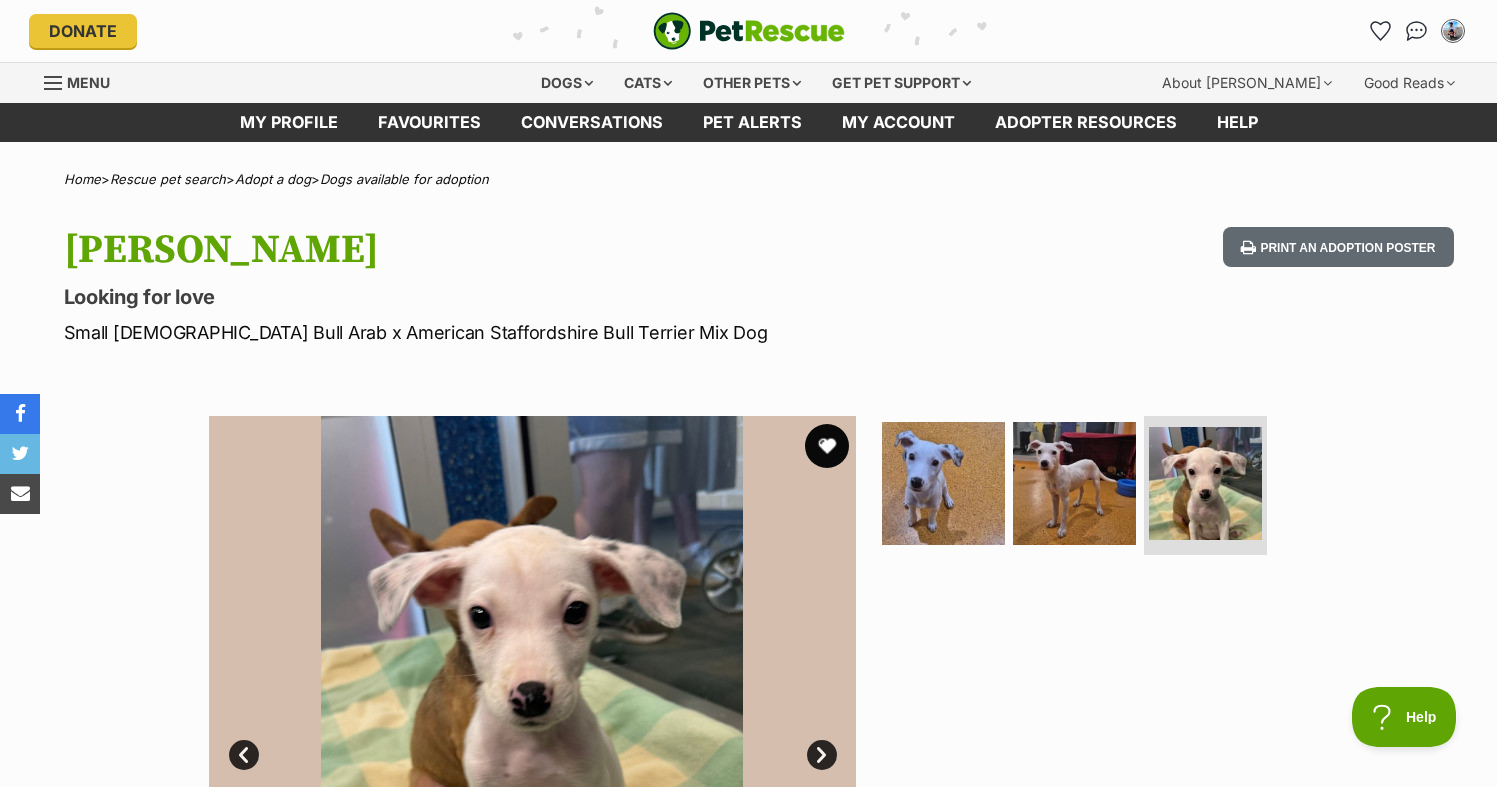 click at bounding box center (827, 446) 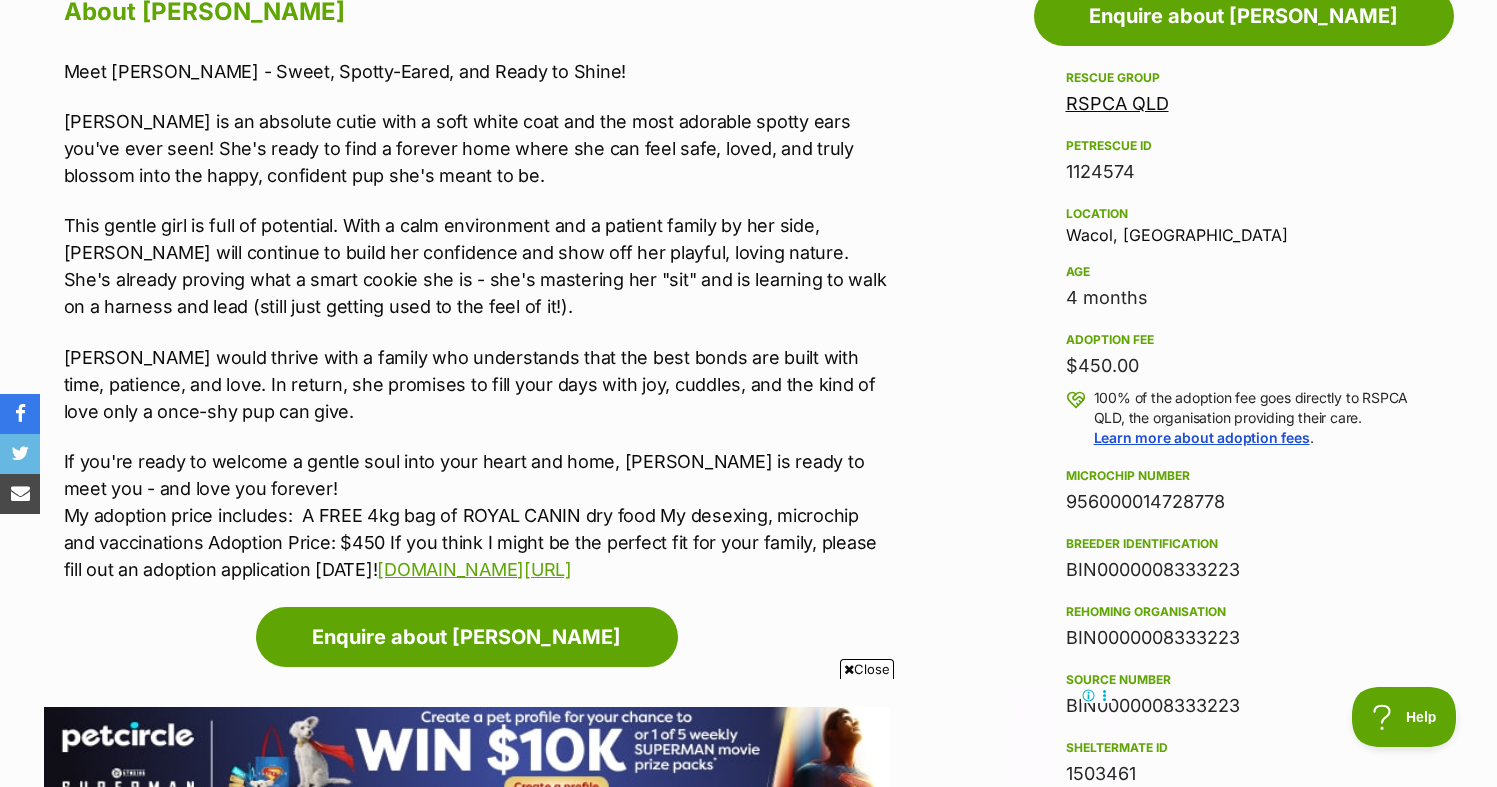 scroll, scrollTop: 1127, scrollLeft: 0, axis: vertical 